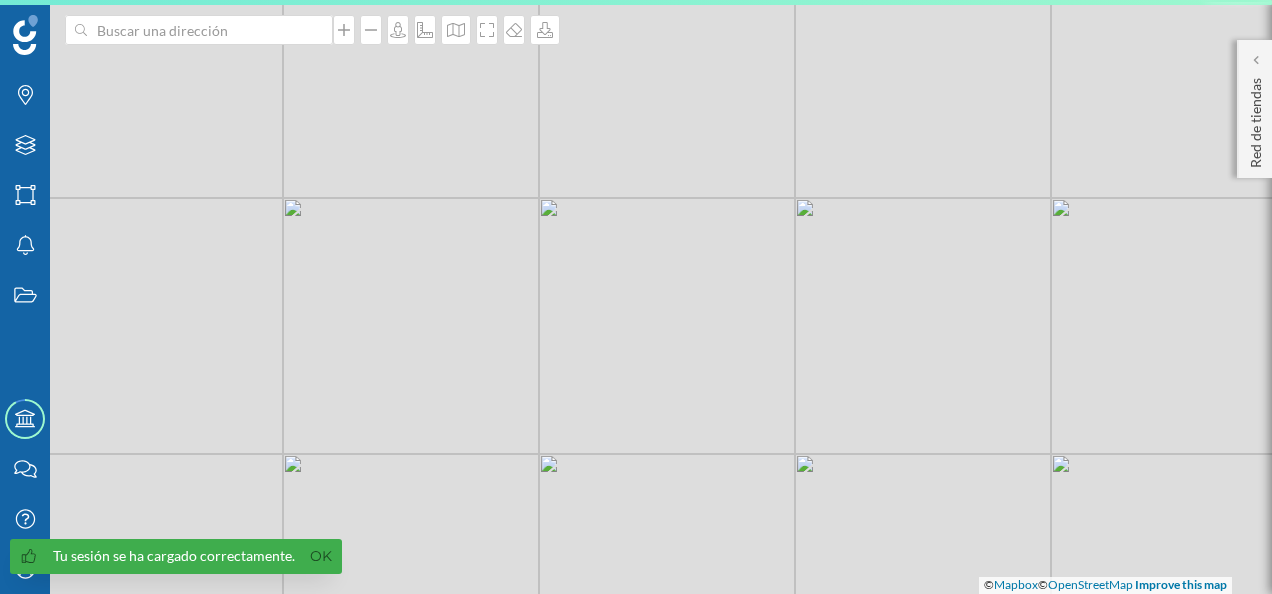 scroll, scrollTop: 0, scrollLeft: 0, axis: both 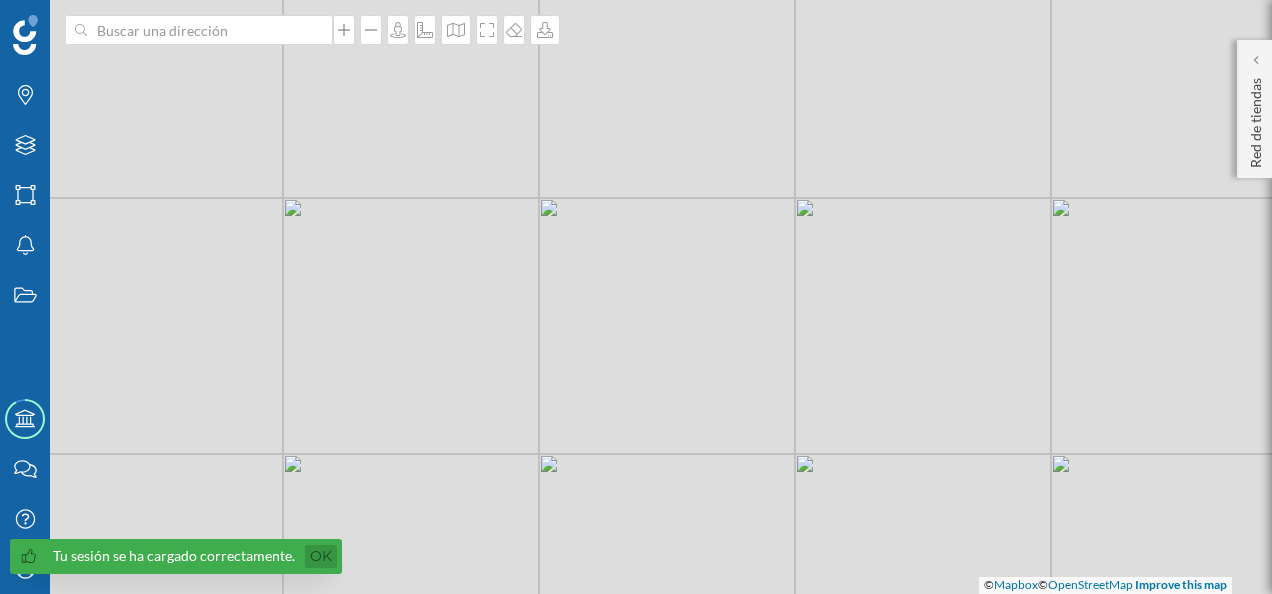 click on "Ok" at bounding box center (321, 556) 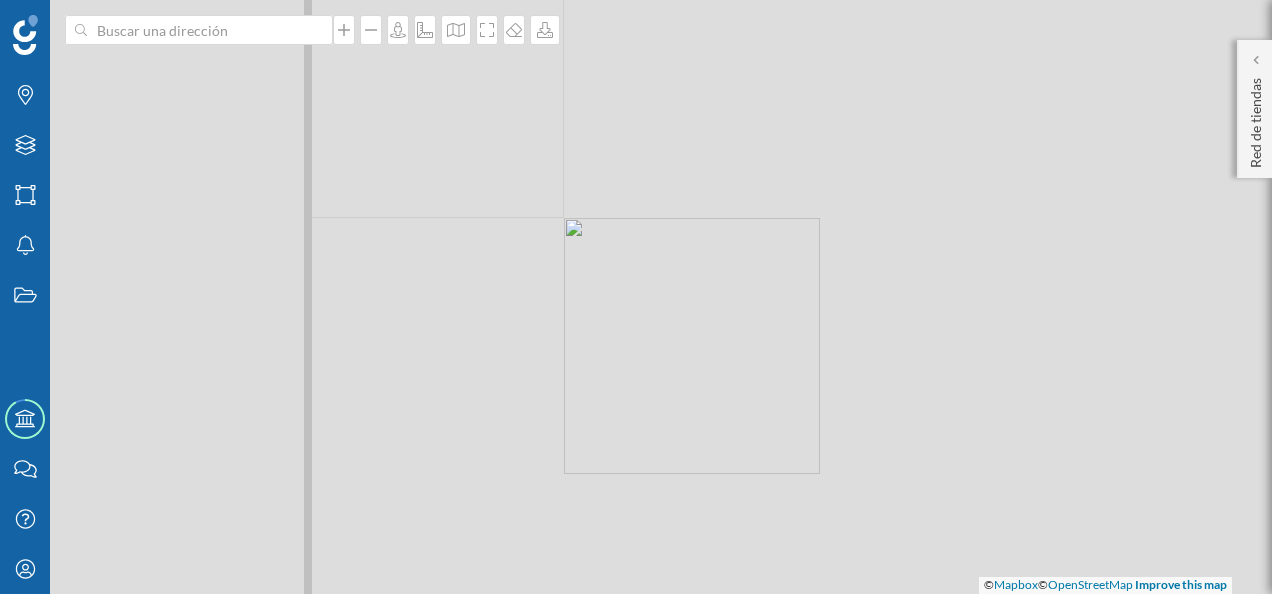 drag, startPoint x: 849, startPoint y: 284, endPoint x: 278, endPoint y: 194, distance: 578.0493 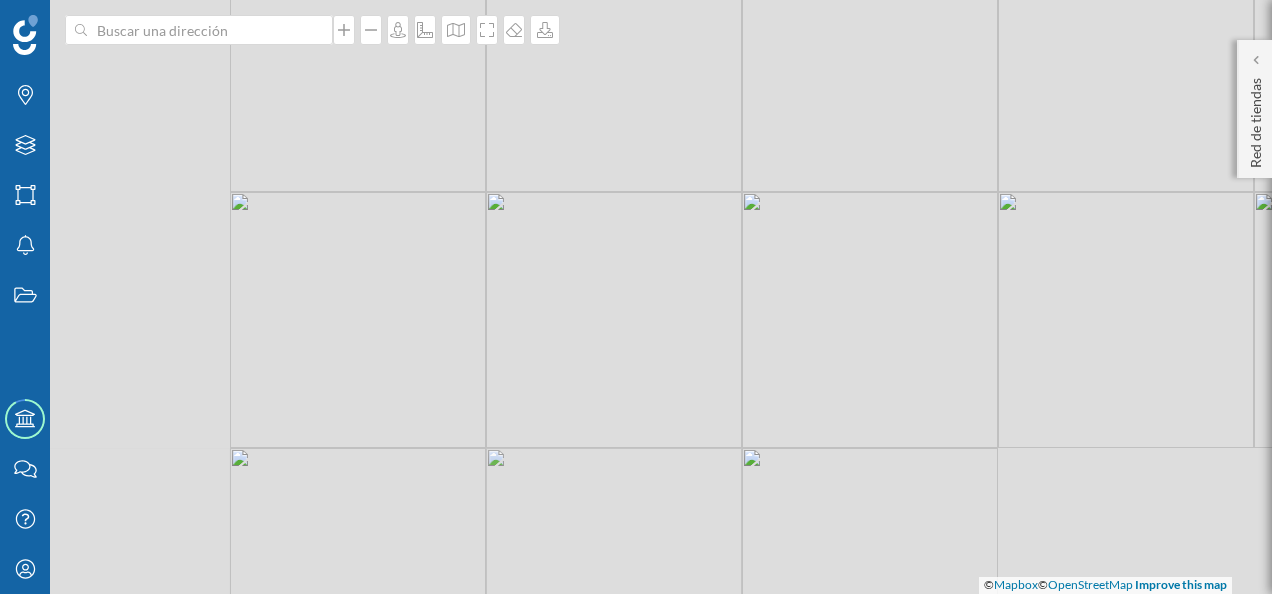 drag, startPoint x: 575, startPoint y: 282, endPoint x: 1098, endPoint y: -74, distance: 632.665 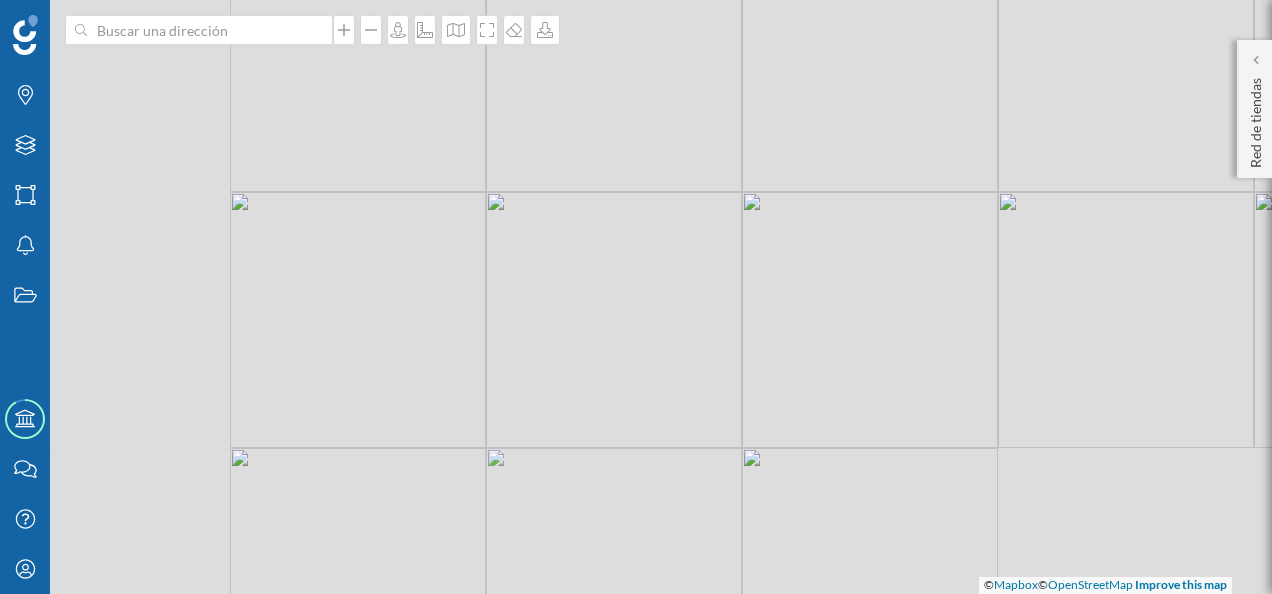 click on "Marcas         Capas         Áreas         Notificaciones         Estados                     Academy       Contacta con nosotros       Centro de ayuda       Mi perfil
Red de tiendas
Expansion planner
[GEOGRAPHIC_DATA]
Expansion planner
Crea un nuevo análisis o selecciona uno de los análisis guardados
Si eliges uno de tus análisis guardados podrás visualizar sus resultados o modificarlo con el botón Editar.
Elige una de las opciones:
Crear un análisis nuevo
Seleccionar uno de mis análisis guardados
[GEOGRAPHIC_DATA]
©  Mapbox" at bounding box center [636, 297] 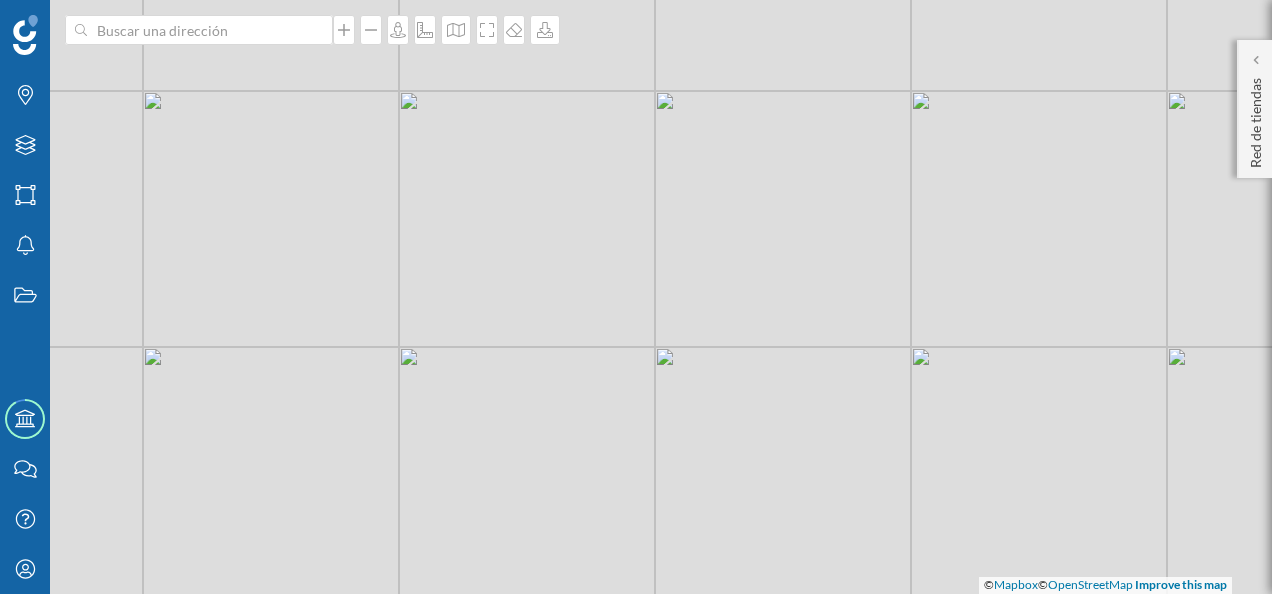 drag, startPoint x: 647, startPoint y: 315, endPoint x: 1060, endPoint y: 470, distance: 441.1281 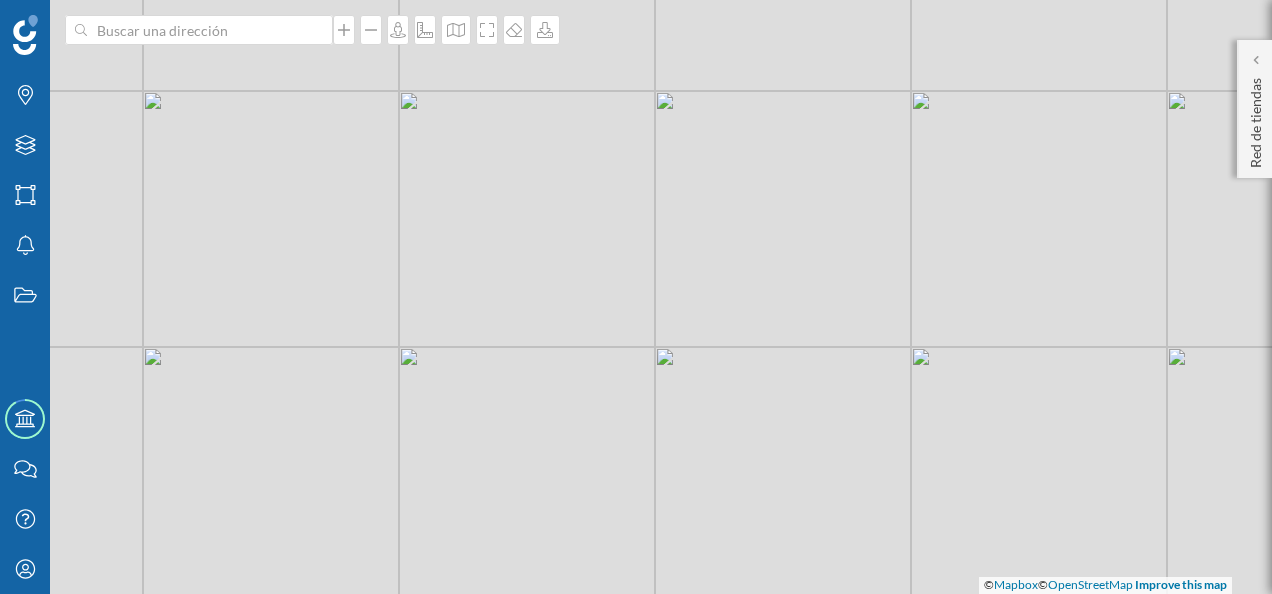 click on "©  Mapbox  ©  OpenStreetMap   Improve this map" at bounding box center (636, 297) 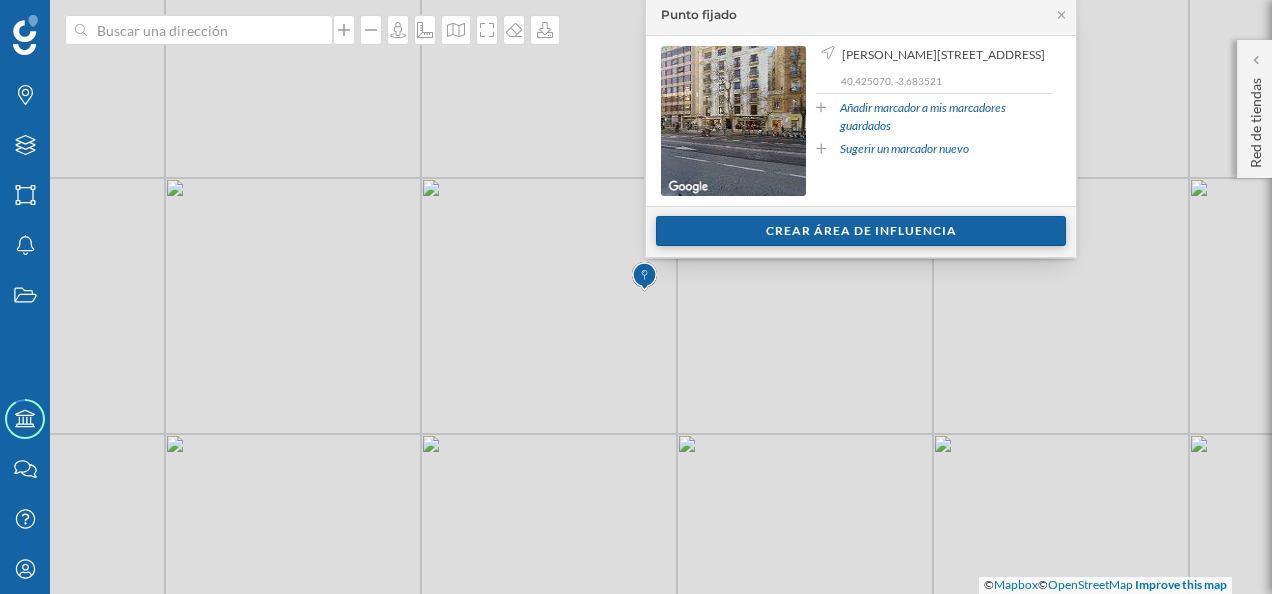 click on "Crear área de influencia" at bounding box center [861, 231] 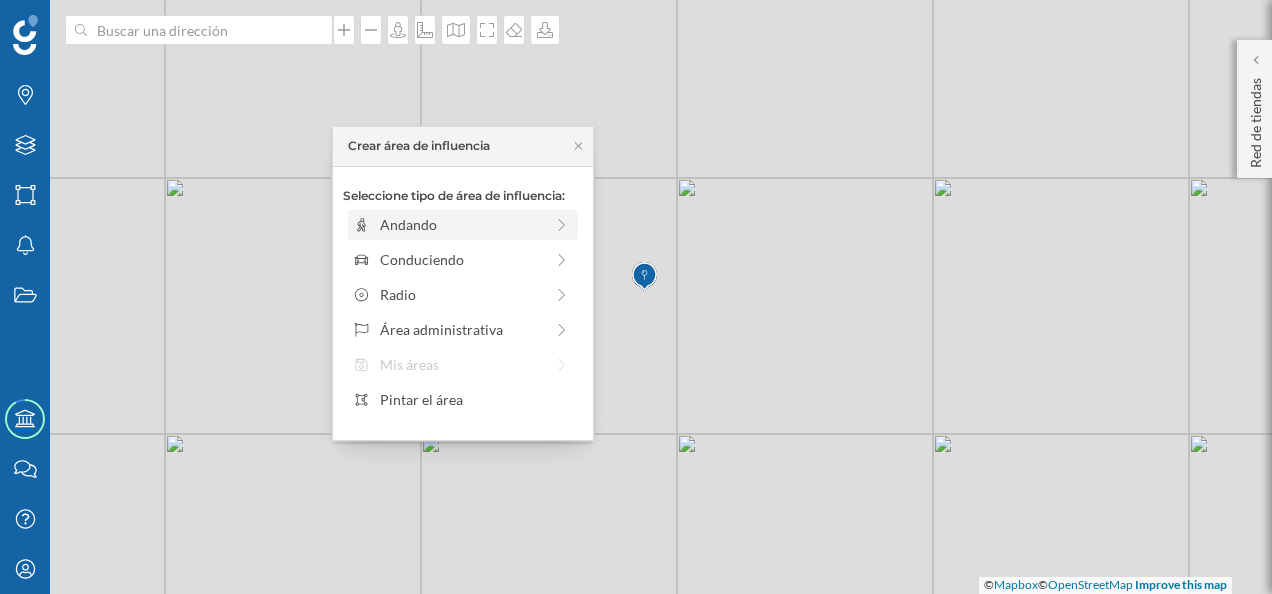 click on "Andando" at bounding box center [461, 224] 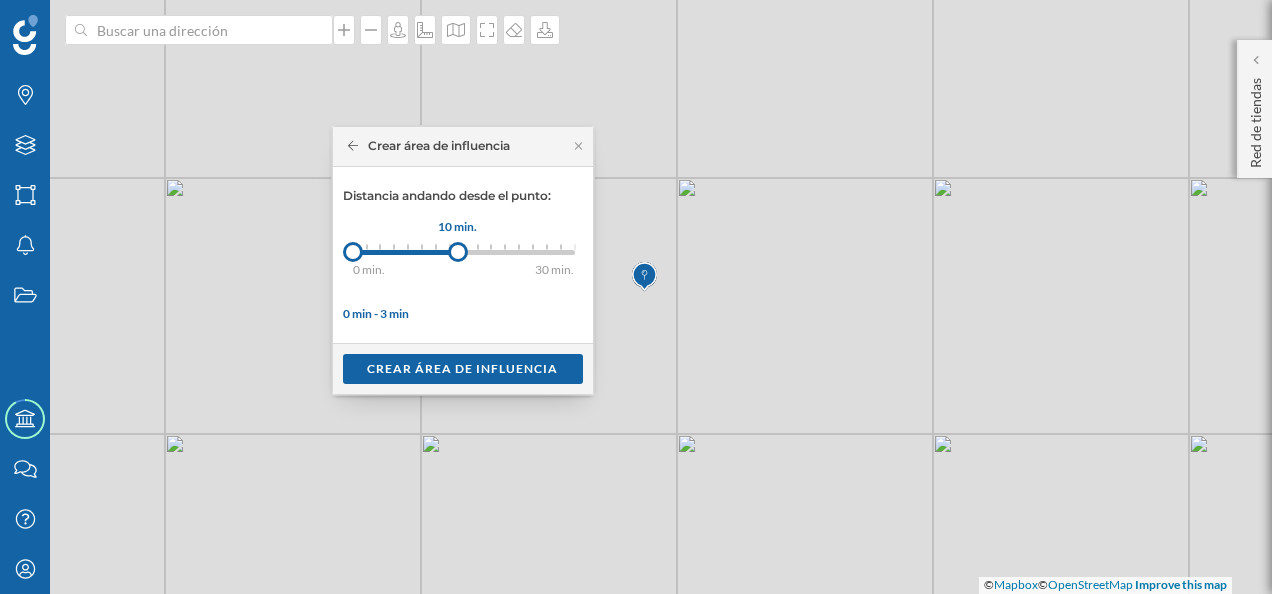 drag, startPoint x: 370, startPoint y: 250, endPoint x: 458, endPoint y: 249, distance: 88.005684 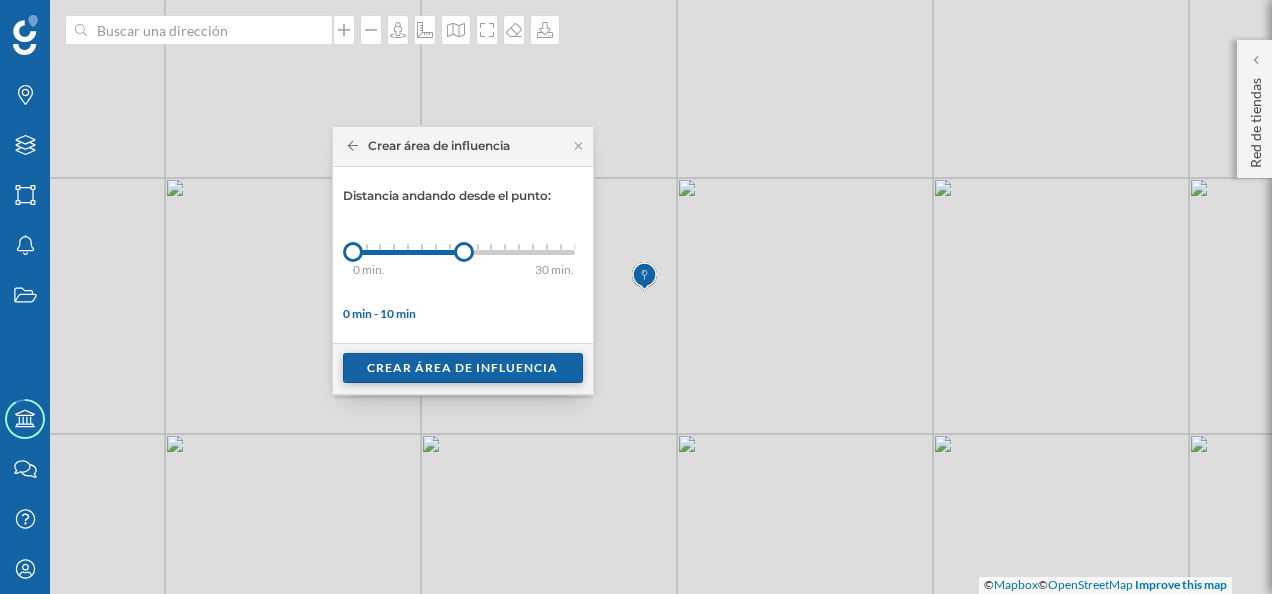 click on "Crear área de influencia" at bounding box center [463, 368] 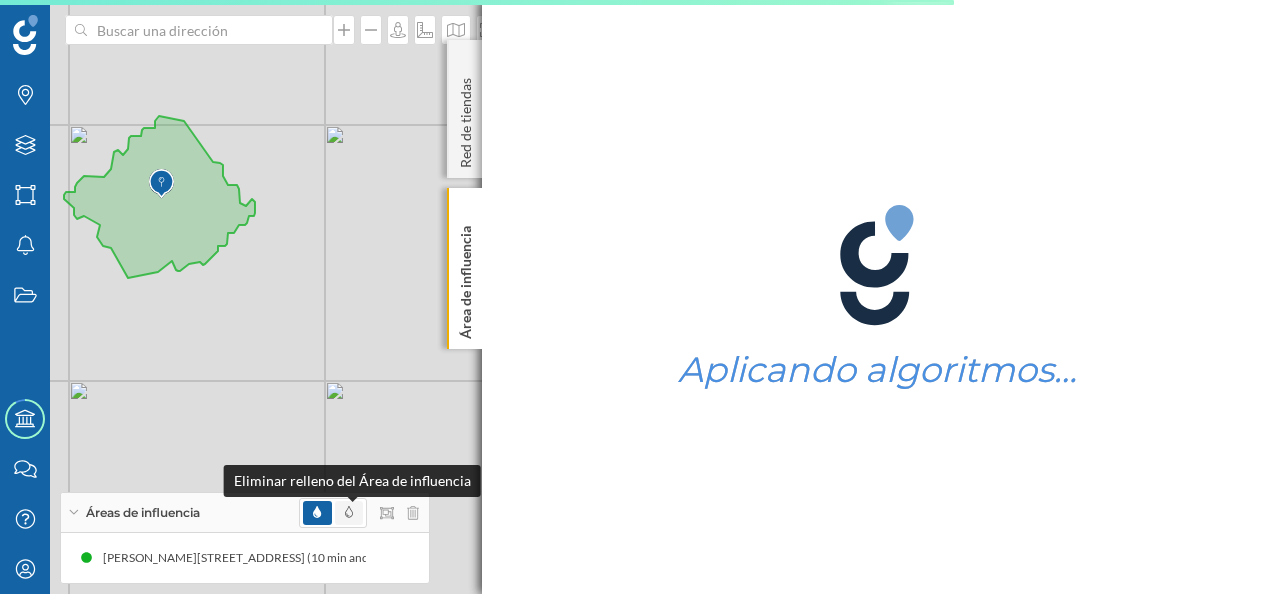 click at bounding box center (349, 513) 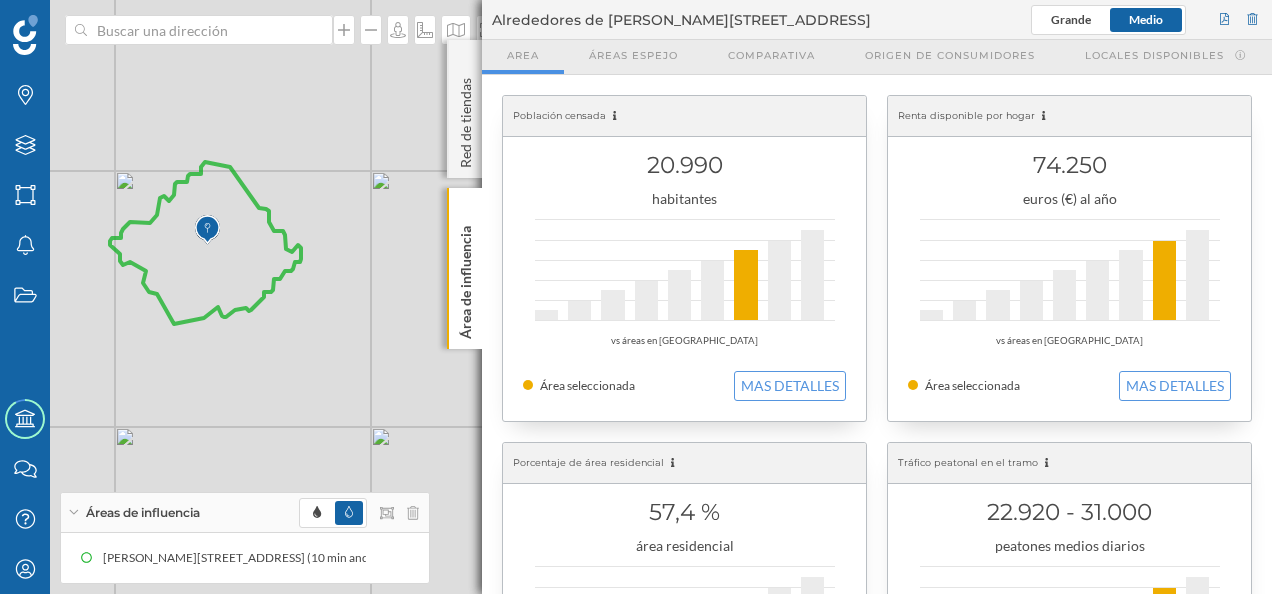 drag, startPoint x: 338, startPoint y: 184, endPoint x: 383, endPoint y: 230, distance: 64.3506 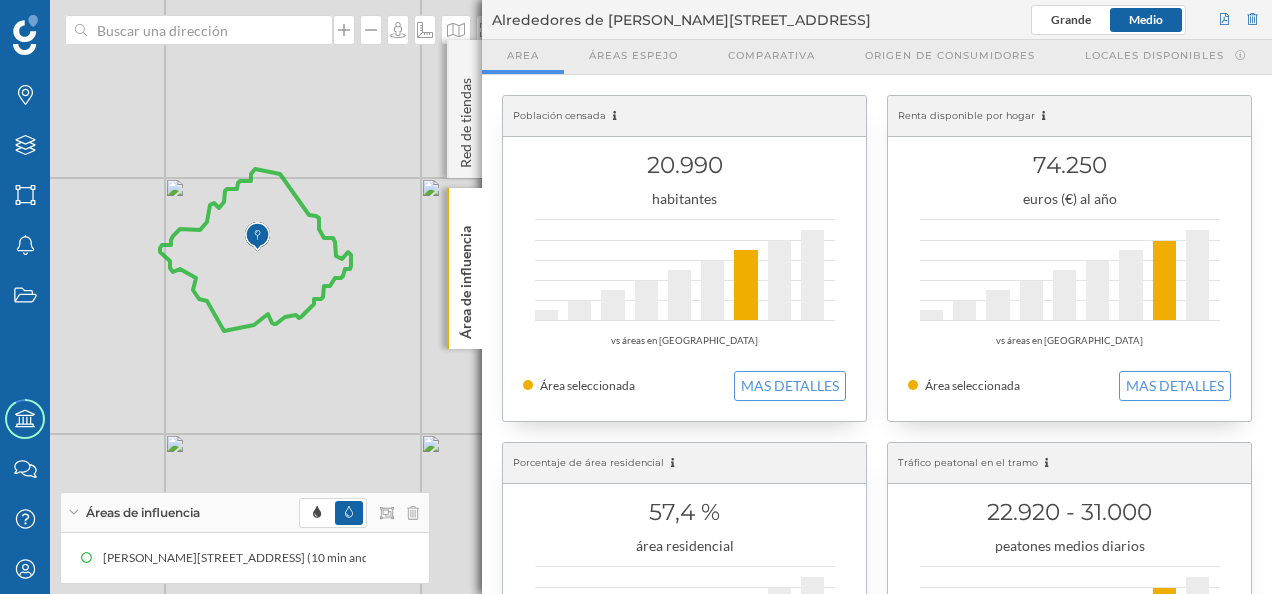 drag, startPoint x: 357, startPoint y: 345, endPoint x: 410, endPoint y: 352, distance: 53.460266 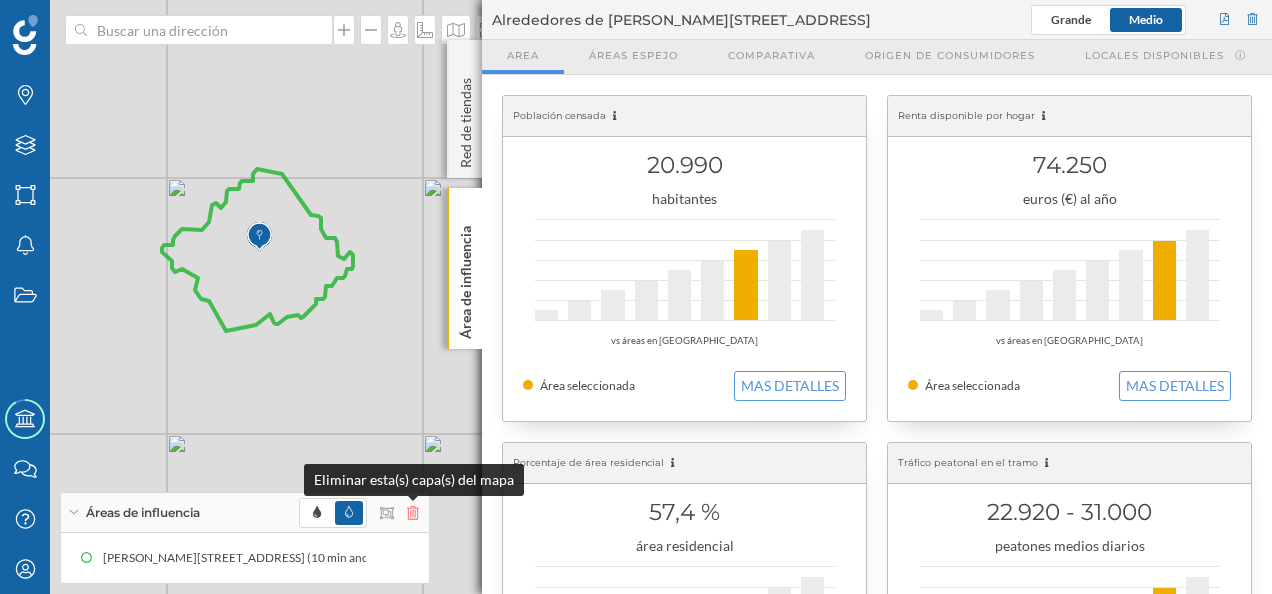 click 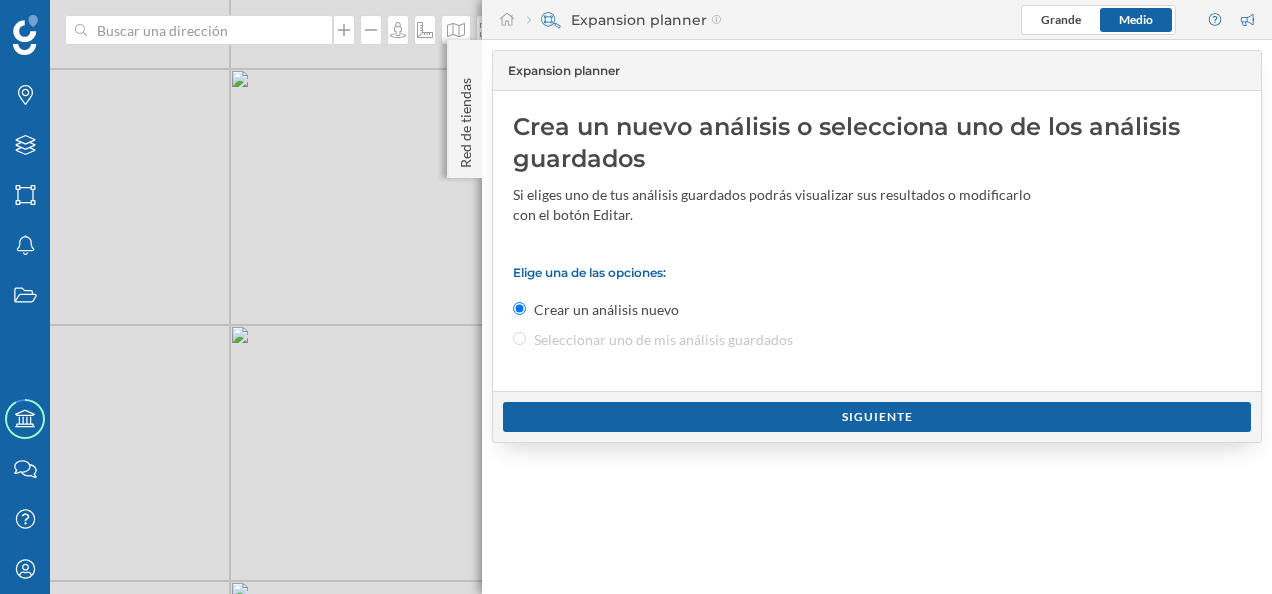 drag, startPoint x: 221, startPoint y: 276, endPoint x: 337, endPoint y: 335, distance: 130.14223 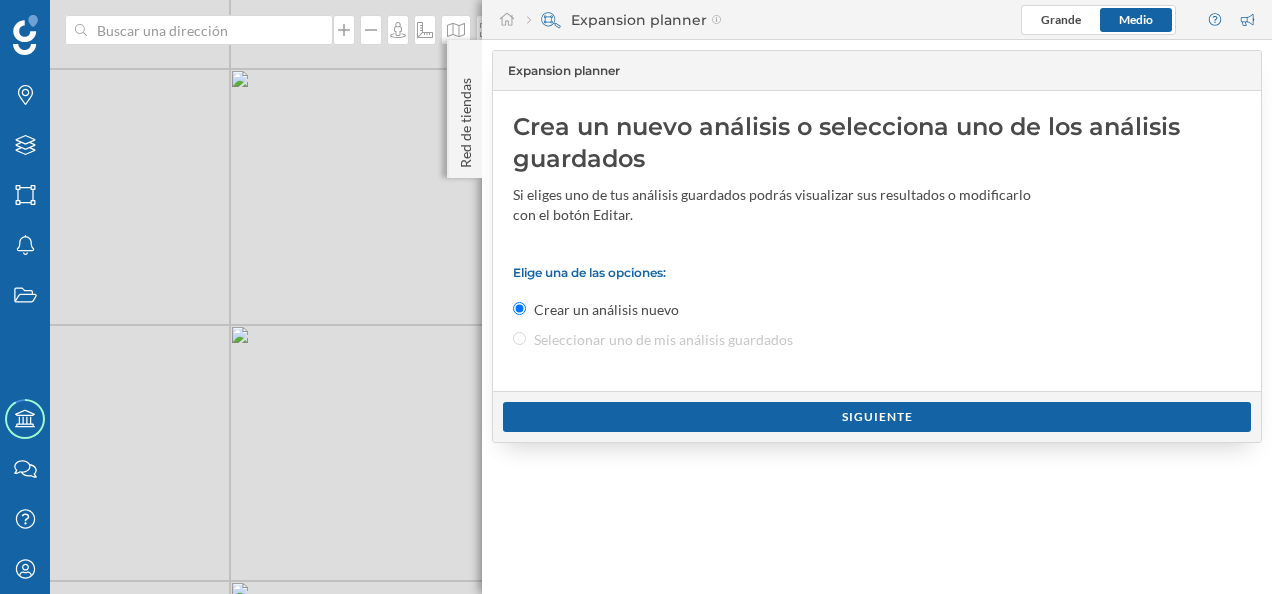 click on "©  Mapbox  ©  OpenStreetMap   Improve this map" at bounding box center (636, 297) 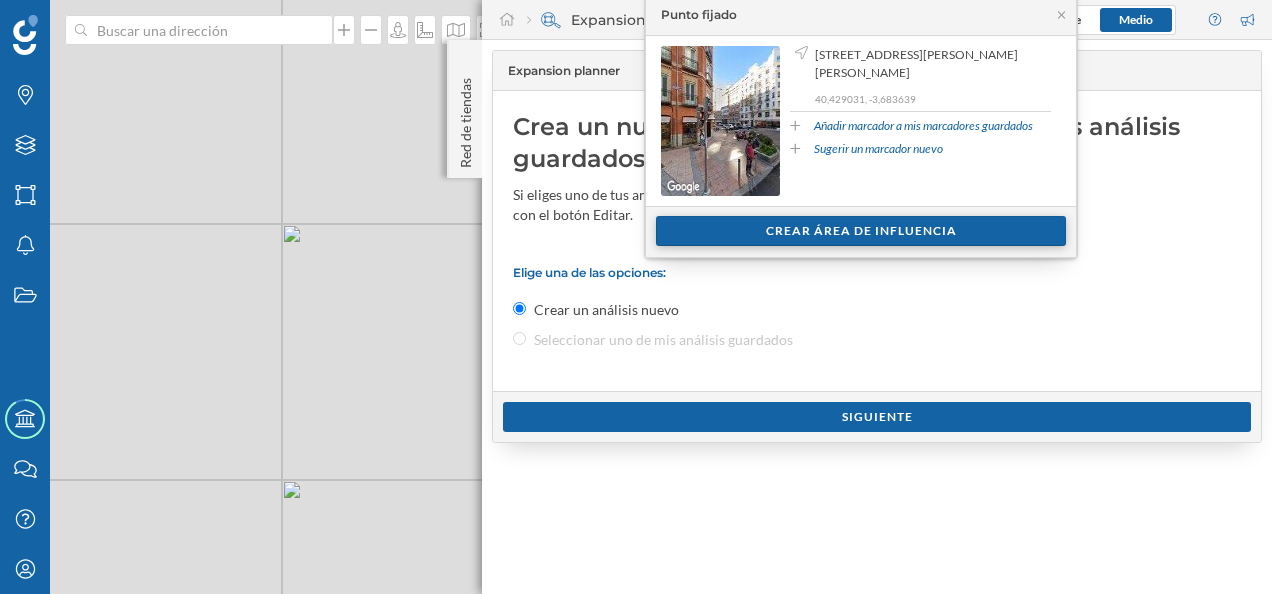 click on "Crear área de influencia" at bounding box center [861, 231] 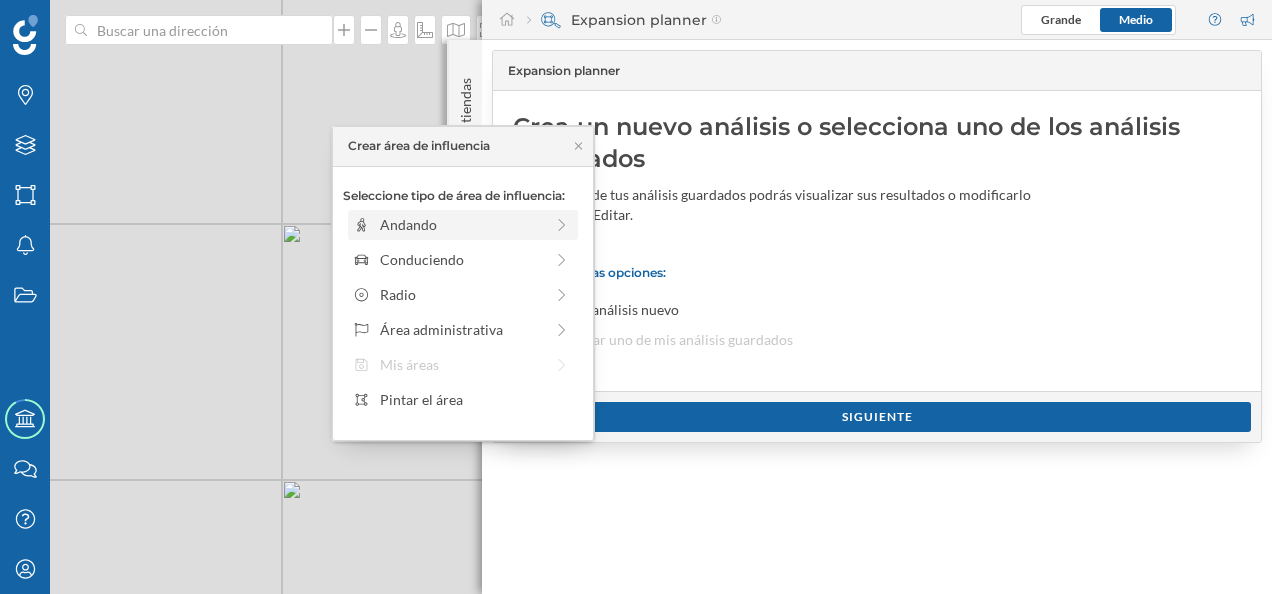 click on "Andando" at bounding box center (461, 224) 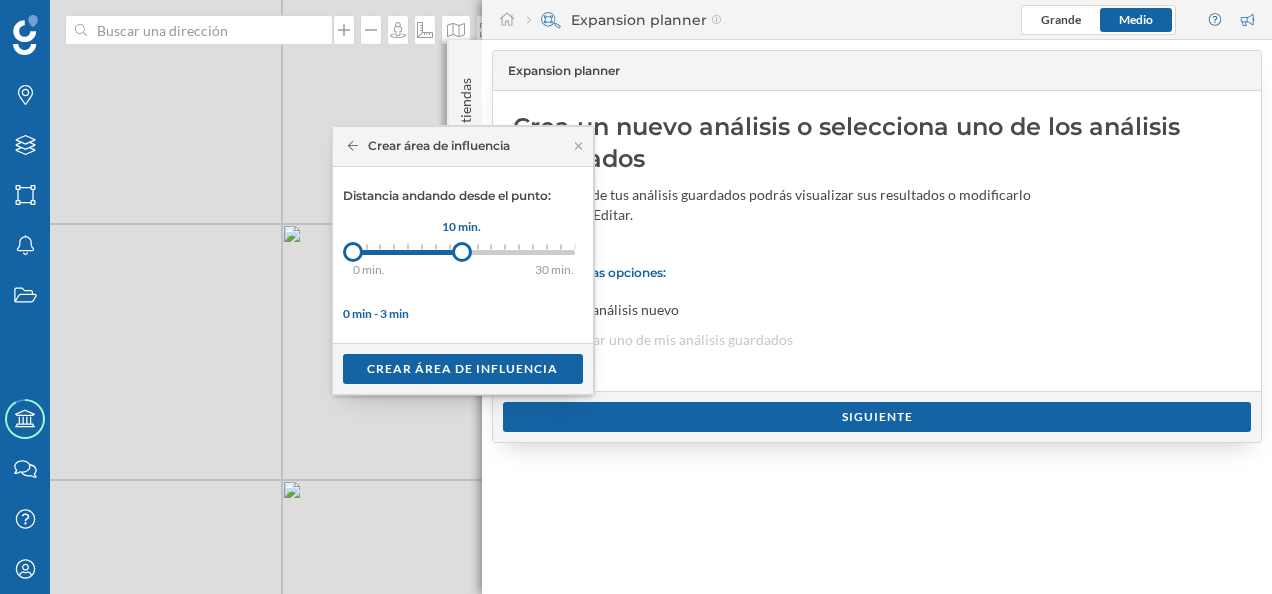 drag, startPoint x: 368, startPoint y: 259, endPoint x: 464, endPoint y: 247, distance: 96.74709 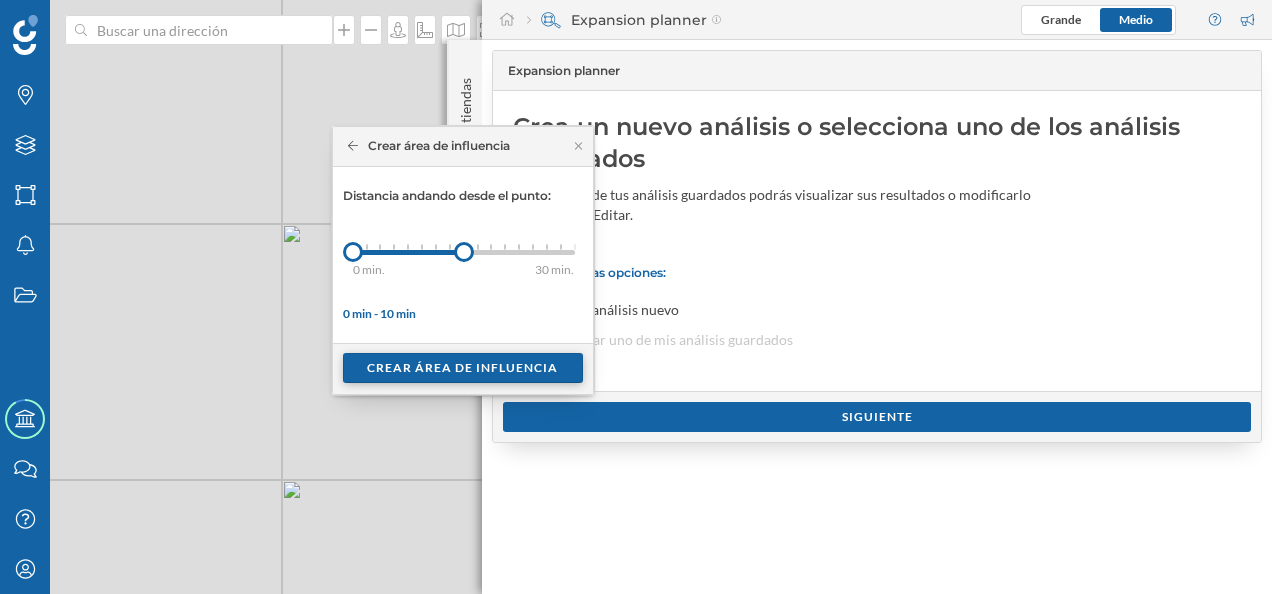 click on "Crear área de influencia" at bounding box center (463, 368) 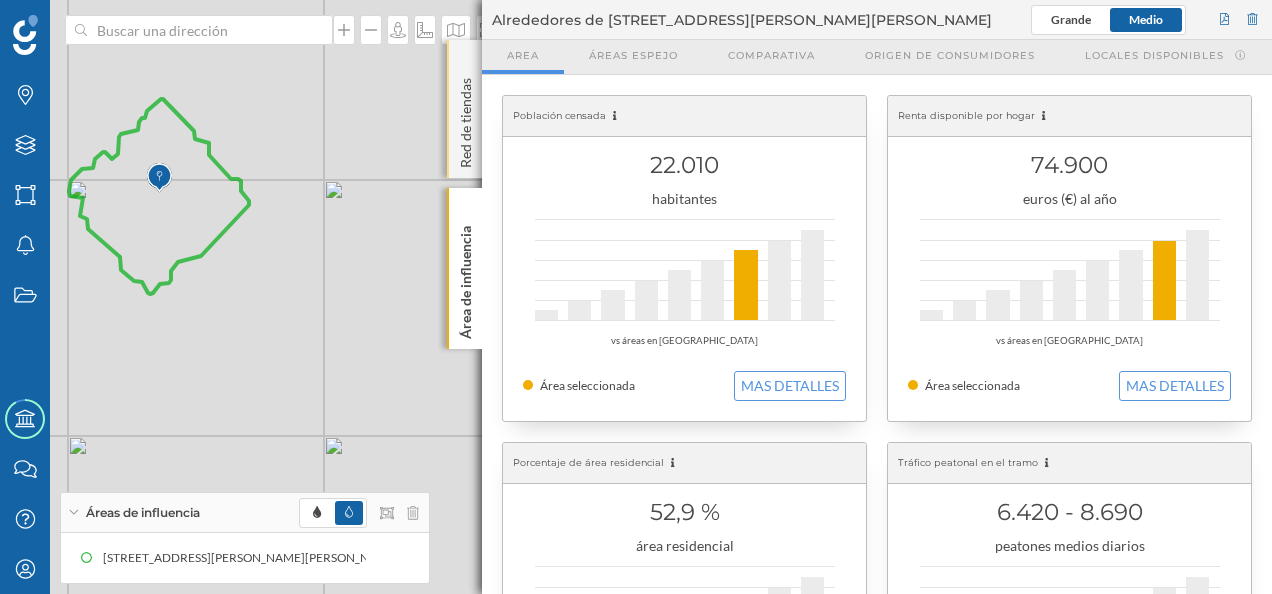 click on "Red de tiendas" 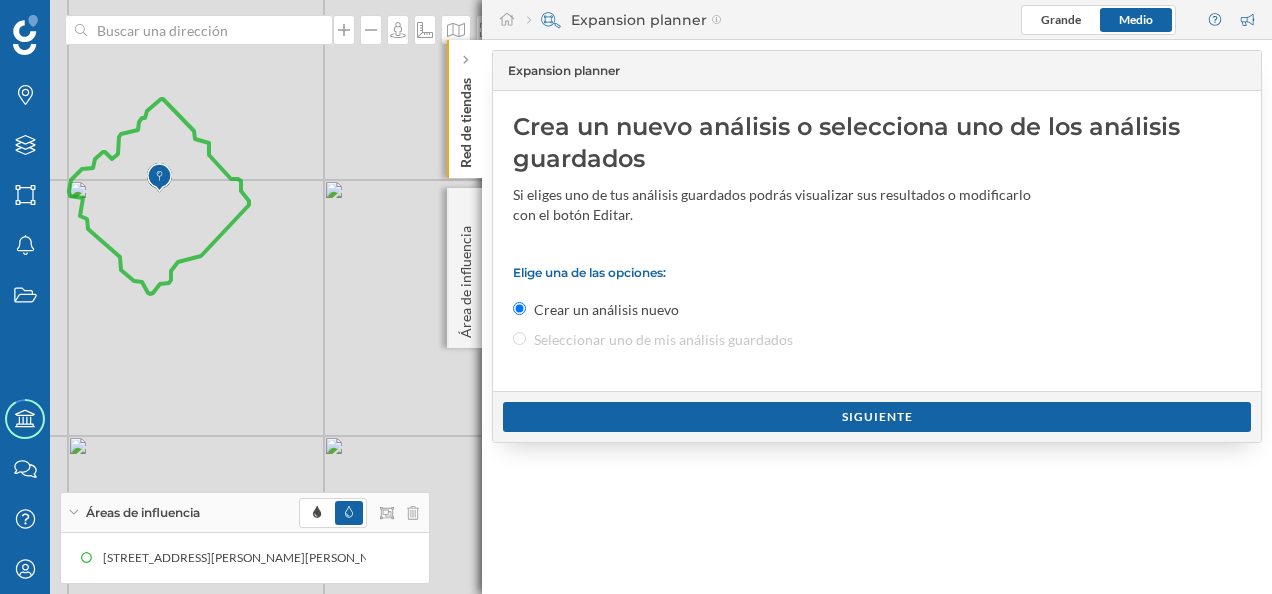 click 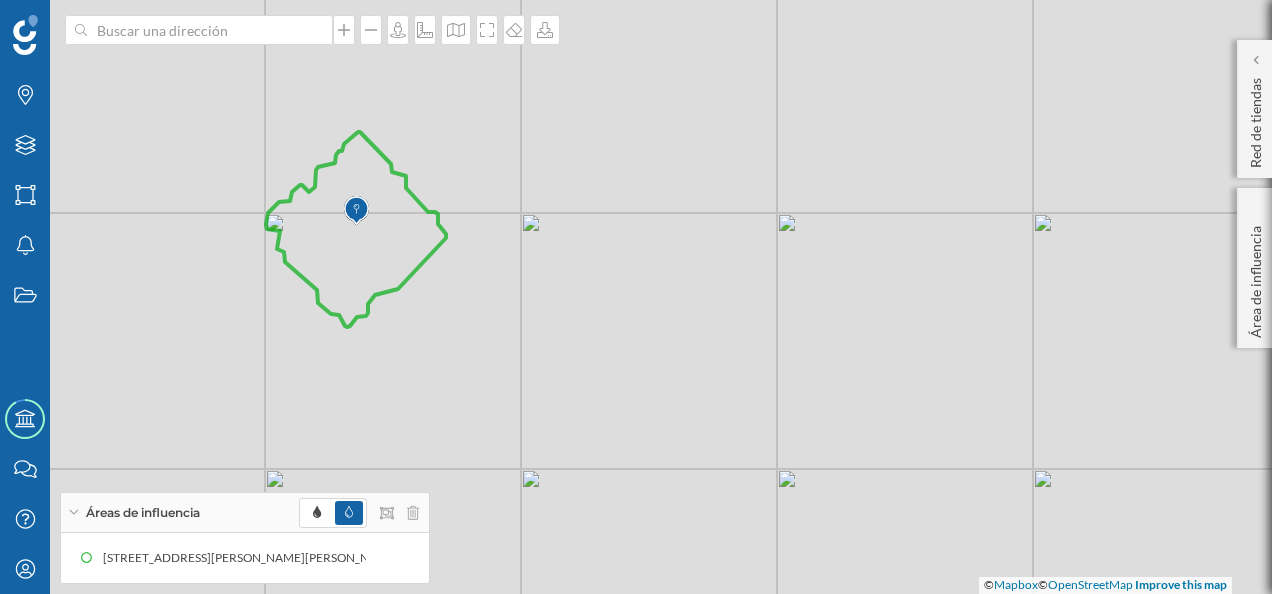 drag, startPoint x: 417, startPoint y: 209, endPoint x: 615, endPoint y: 241, distance: 200.56918 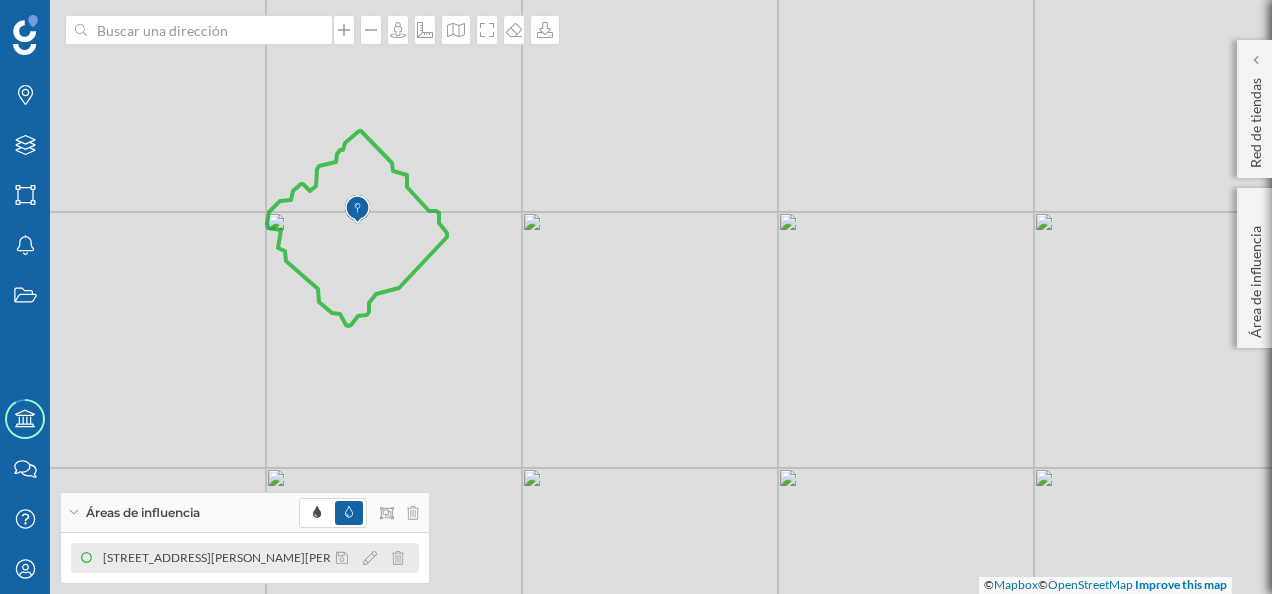 click on "[STREET_ADDRESS][PERSON_NAME][PERSON_NAME] (10 min andando)   [STREET_ADDRESS][PERSON_NAME][PERSON_NAME] (10 min andando)" at bounding box center (245, 558) 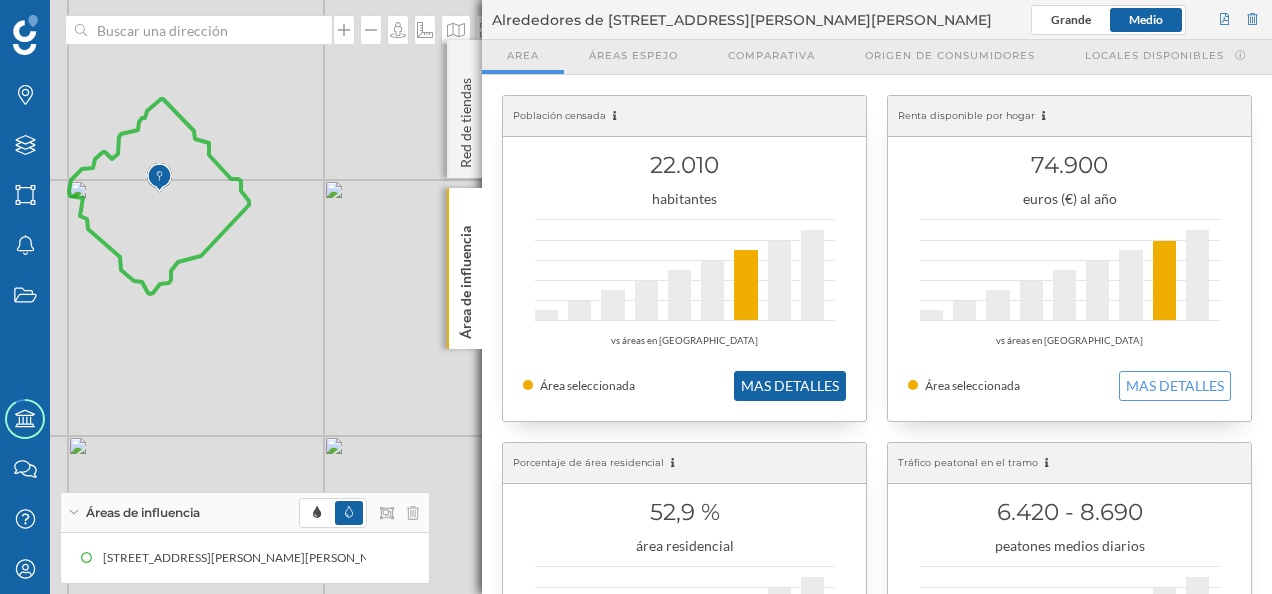 click on "MAS DETALLES" 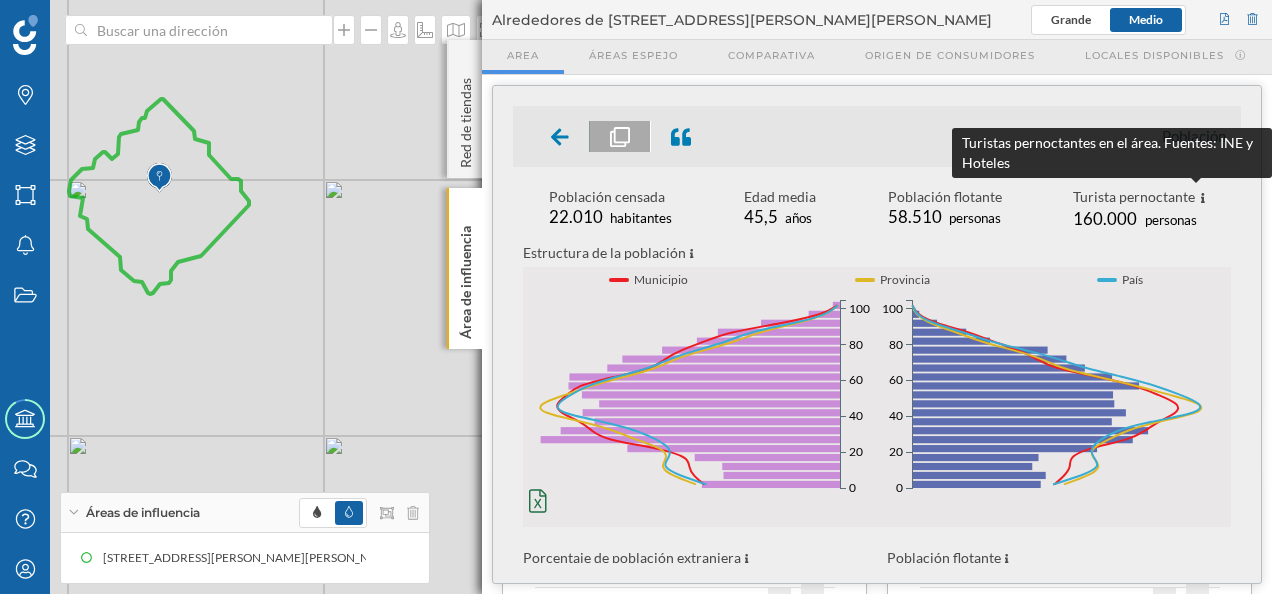 click 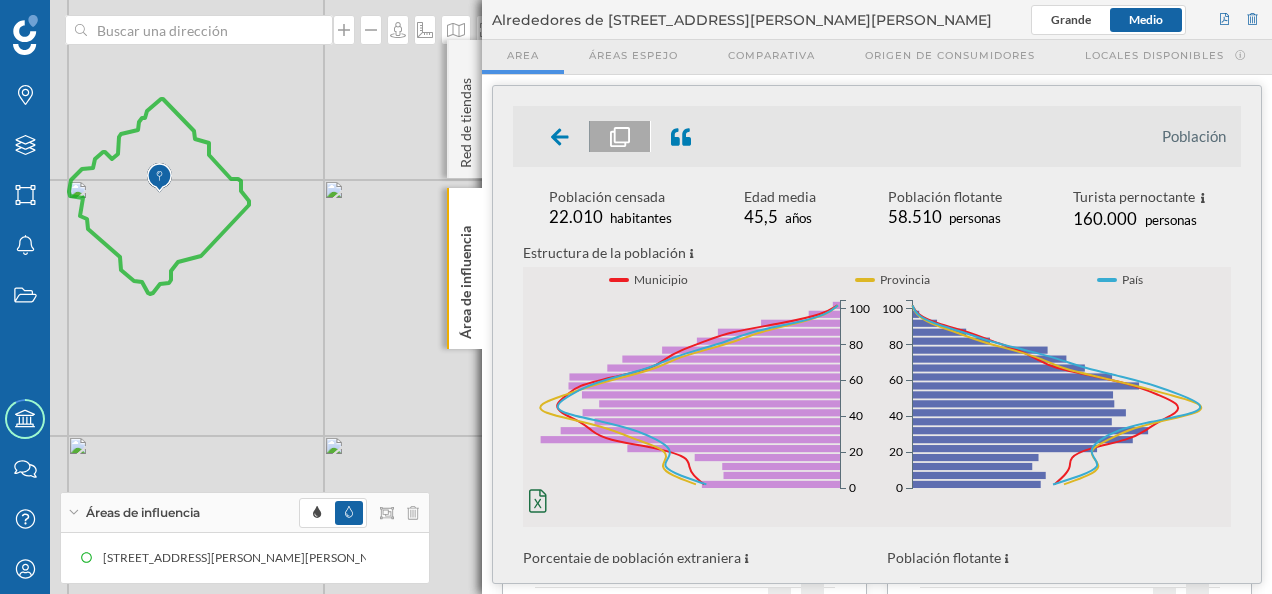 click on "Turista pernoctante" 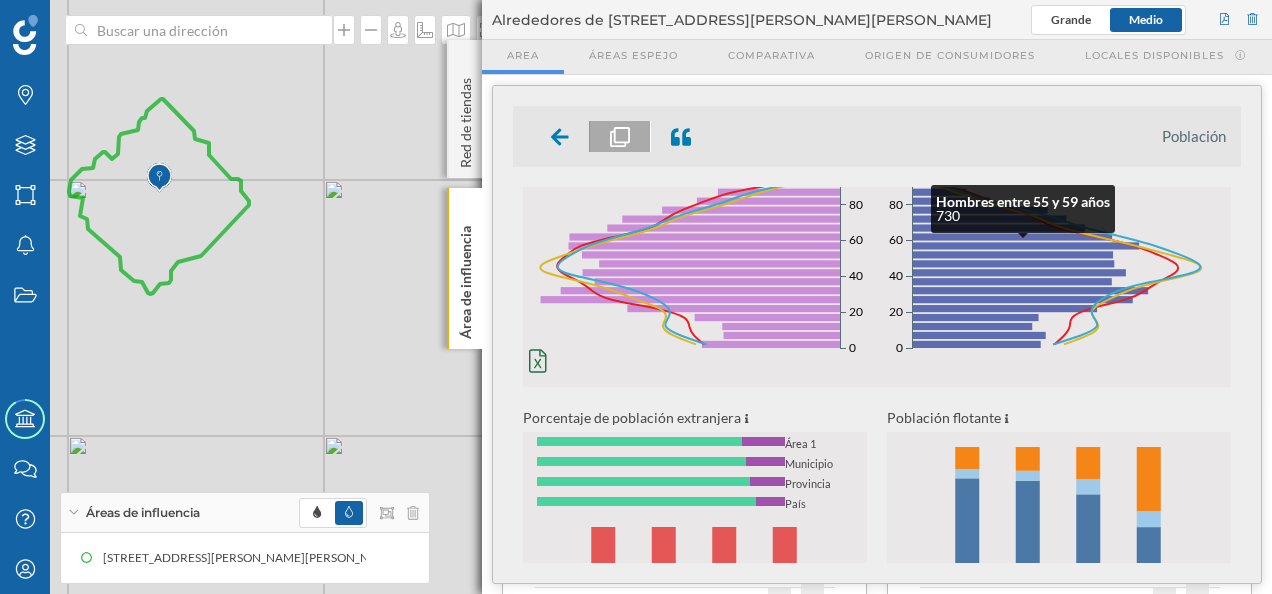 scroll, scrollTop: 0, scrollLeft: 0, axis: both 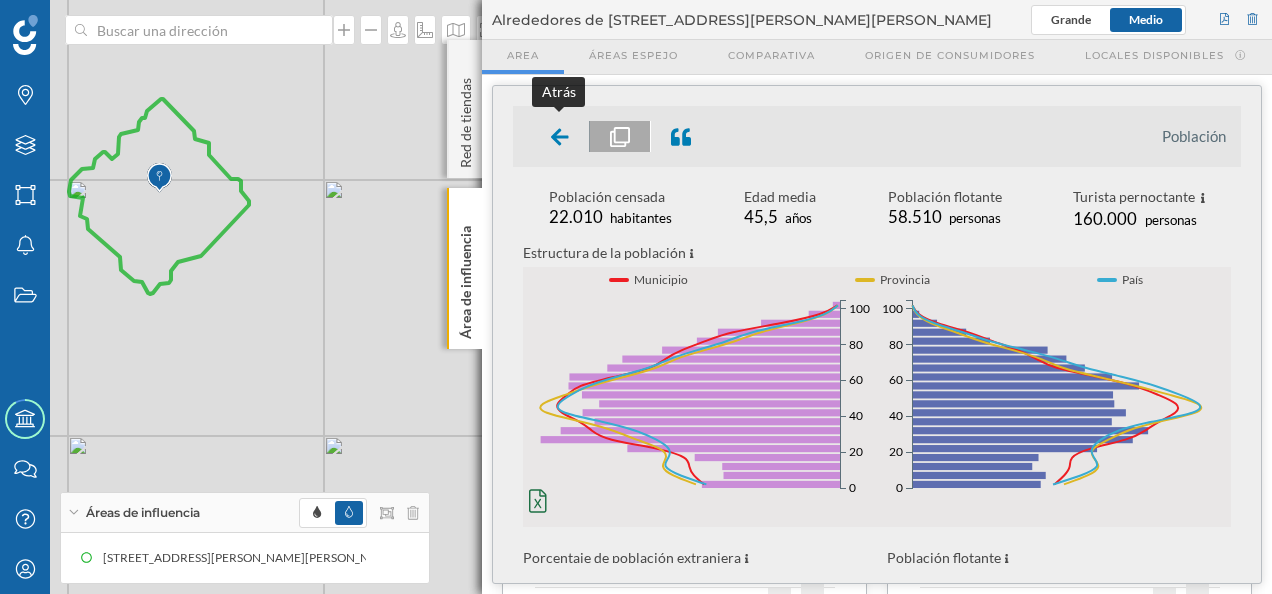 click 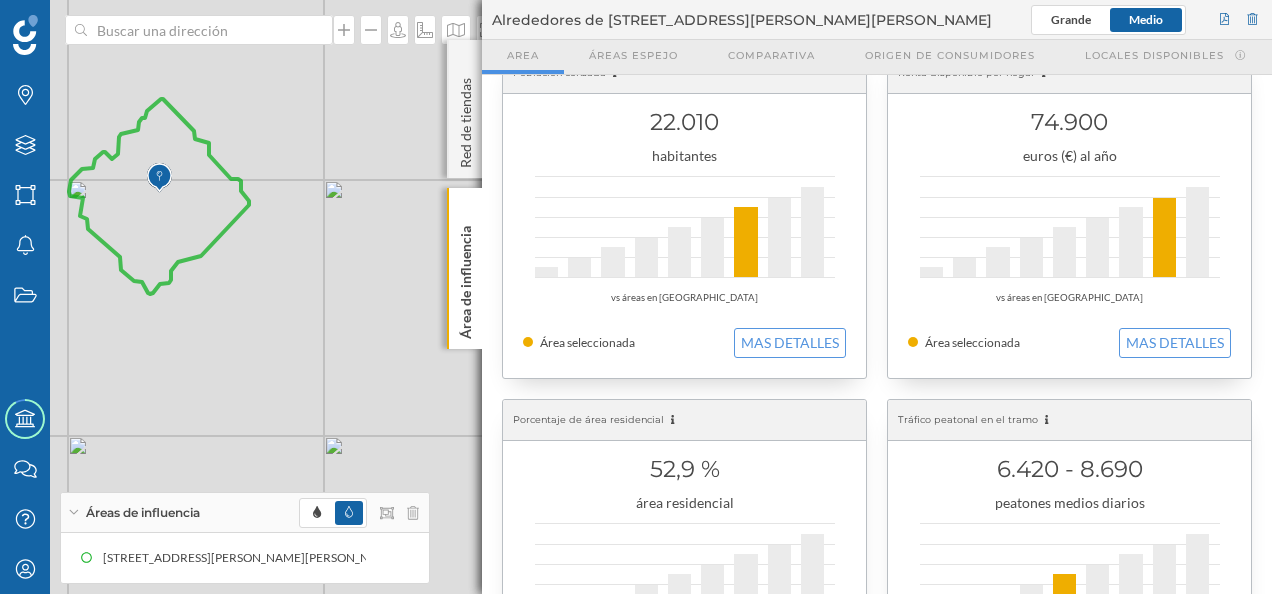 scroll, scrollTop: 48, scrollLeft: 0, axis: vertical 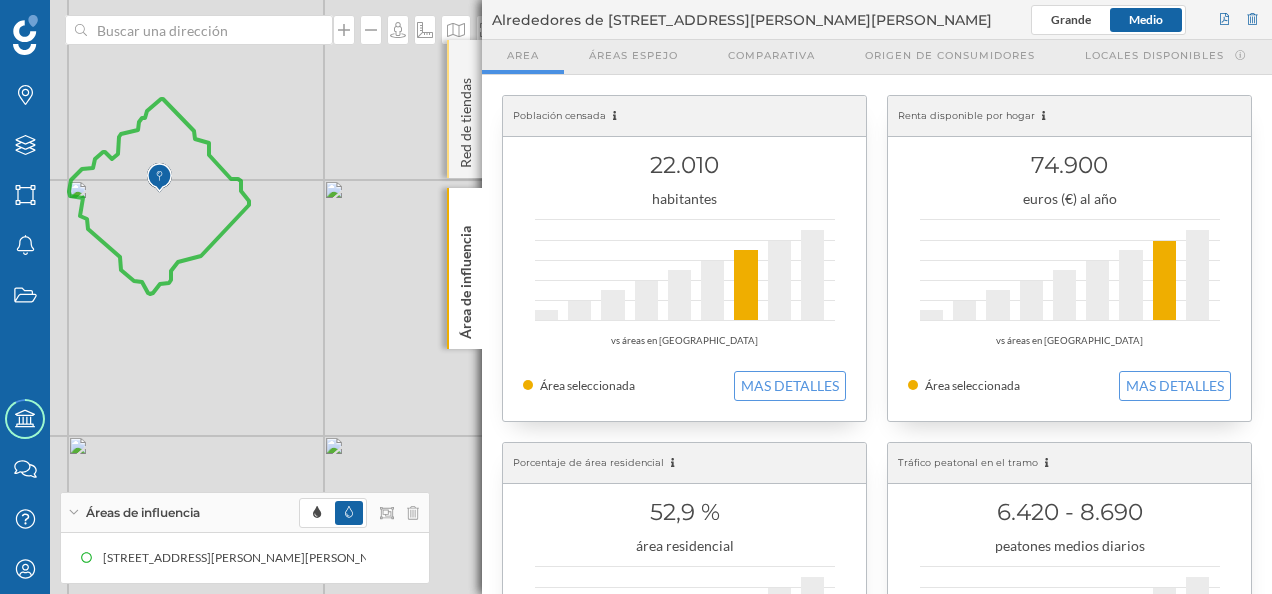 click on "Red de tiendas" 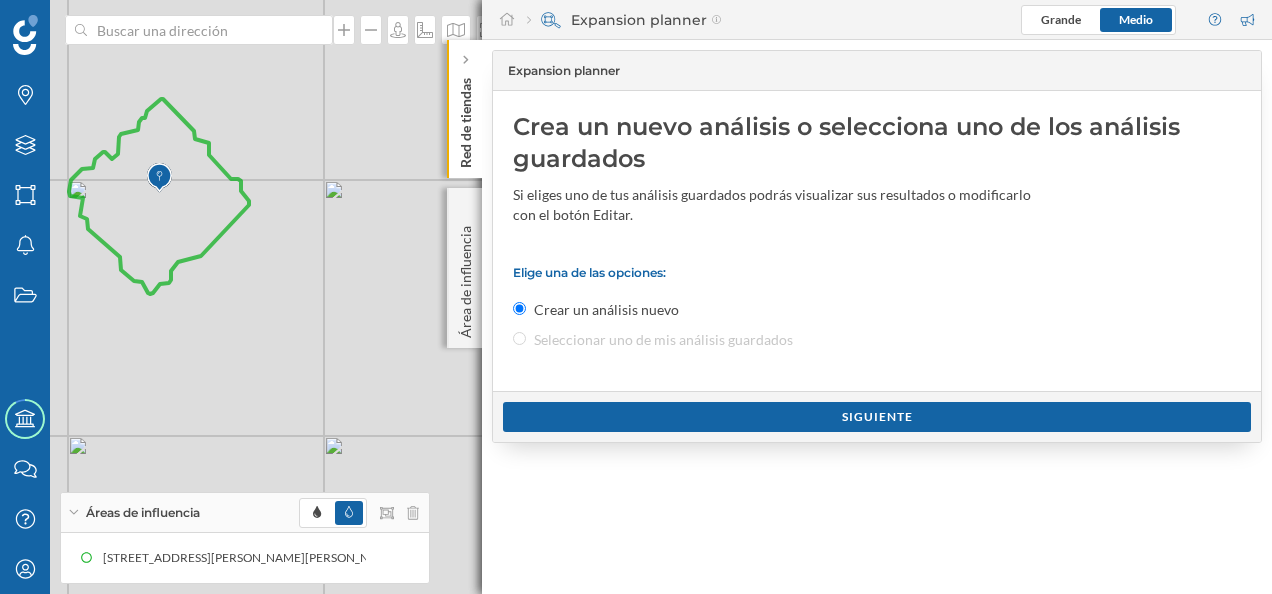 click 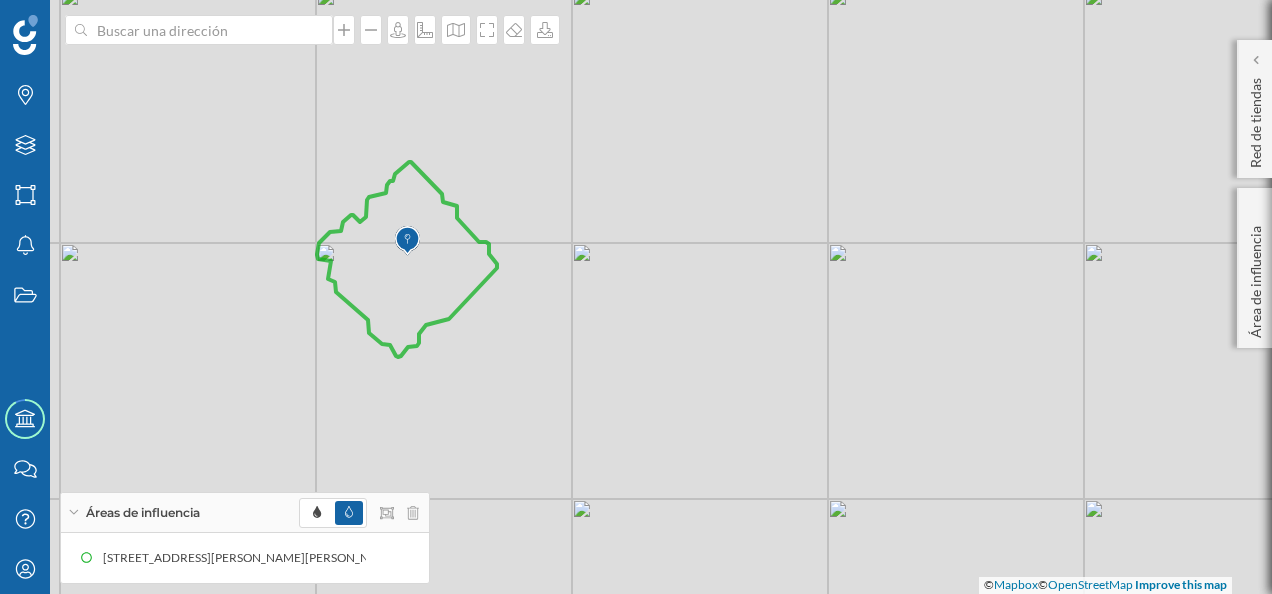 drag, startPoint x: 311, startPoint y: 243, endPoint x: 578, endPoint y: 304, distance: 273.87955 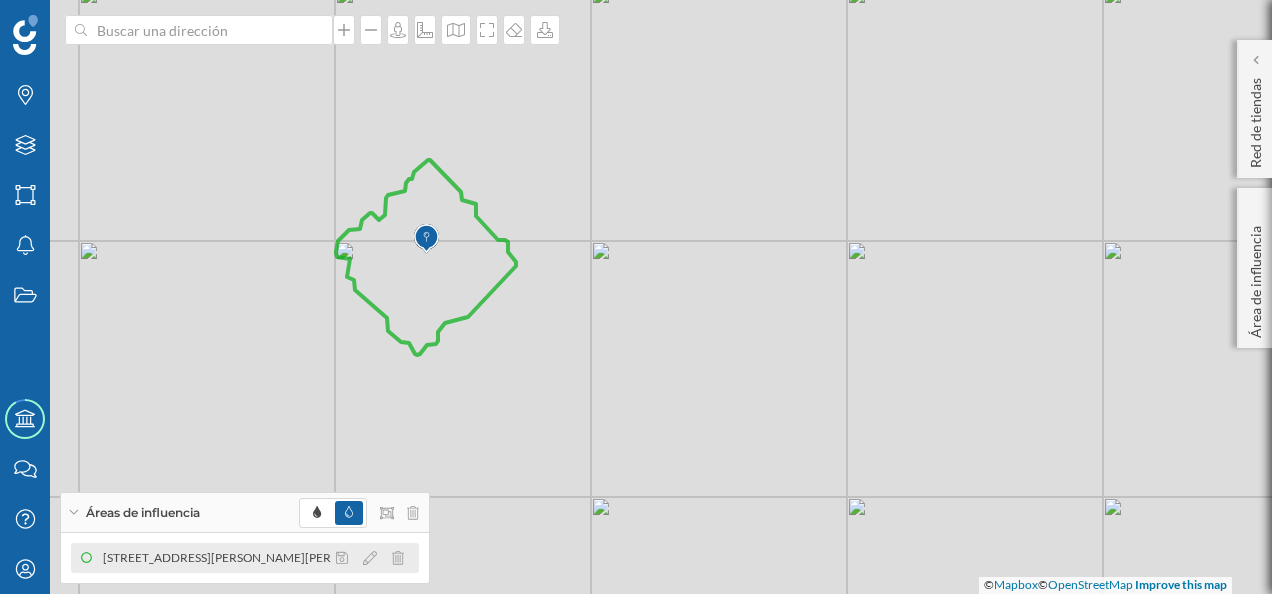 click on "[STREET_ADDRESS][PERSON_NAME][PERSON_NAME] (10 min andando)" at bounding box center (298, 558) 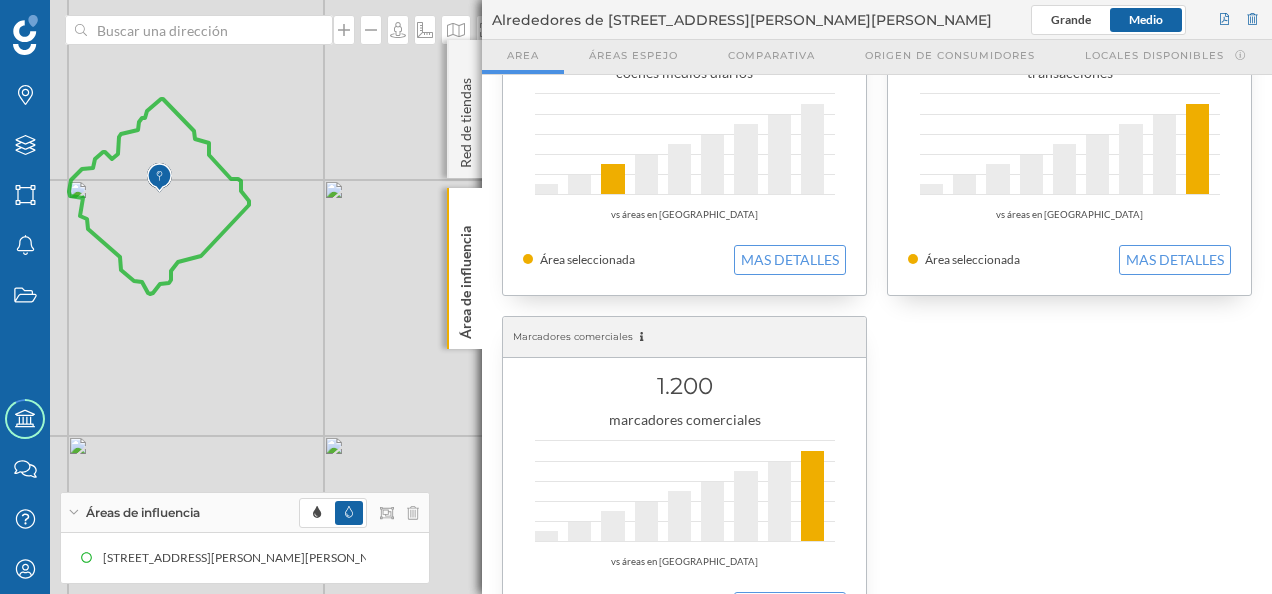 scroll, scrollTop: 883, scrollLeft: 0, axis: vertical 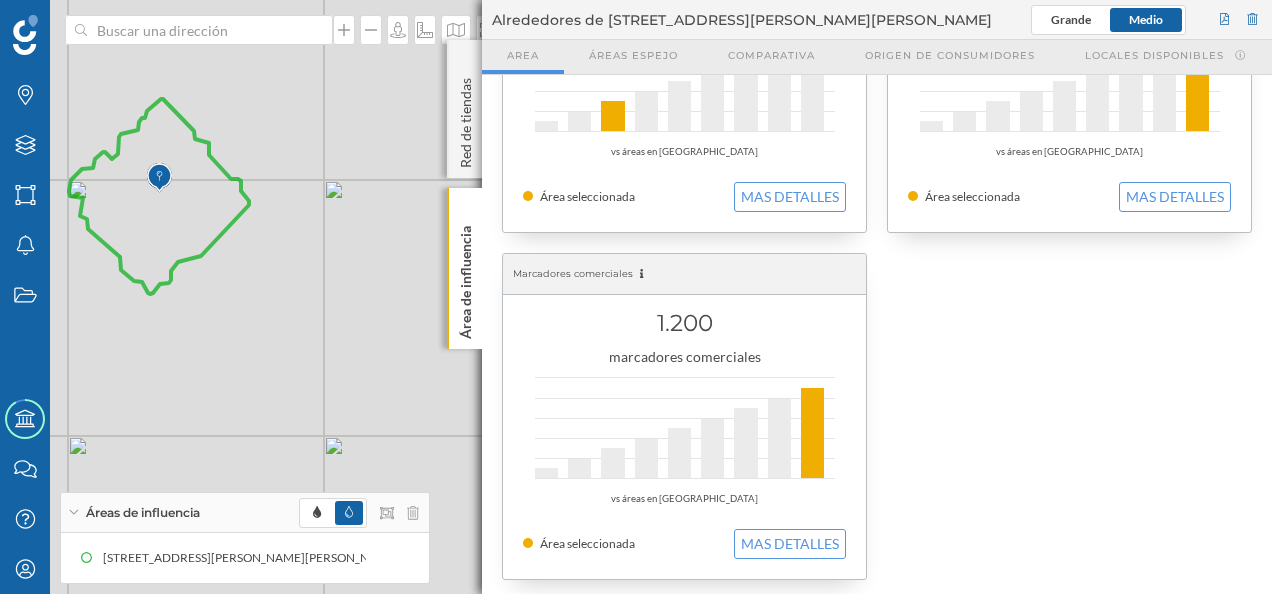 click 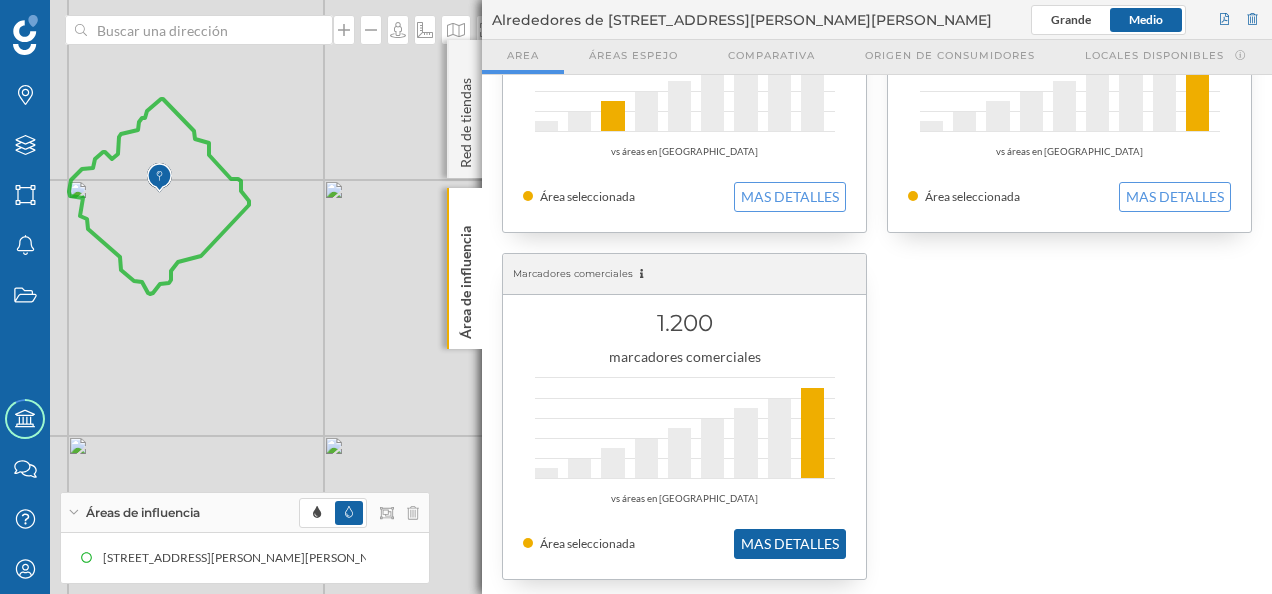 click on "MAS DETALLES" 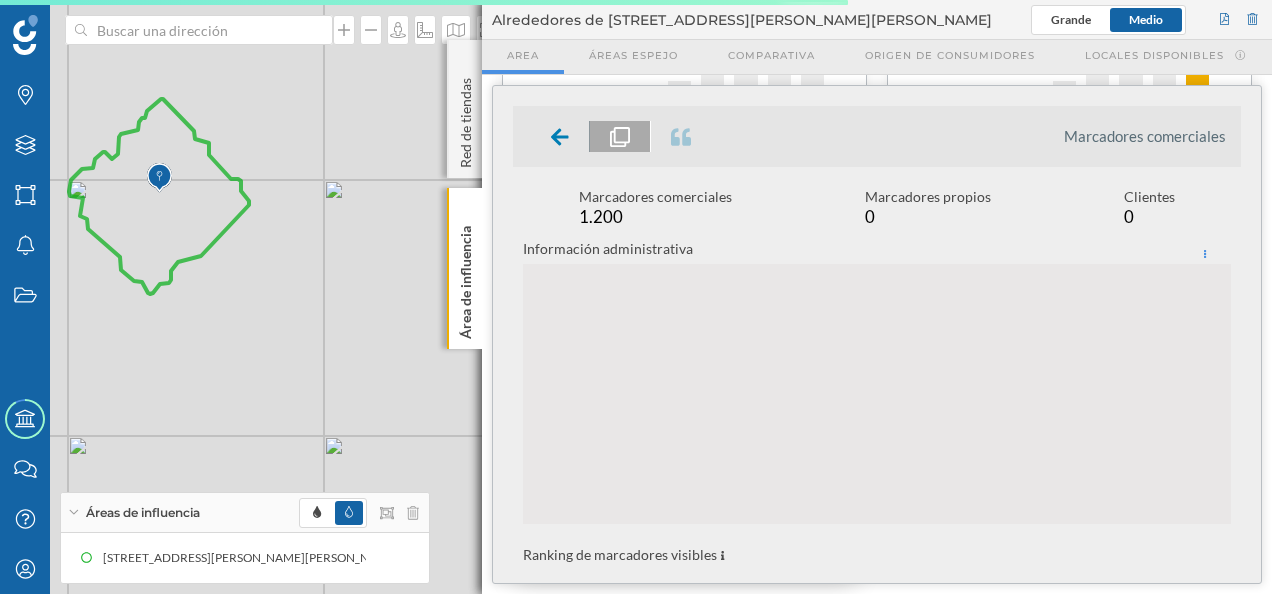 scroll, scrollTop: 559, scrollLeft: 0, axis: vertical 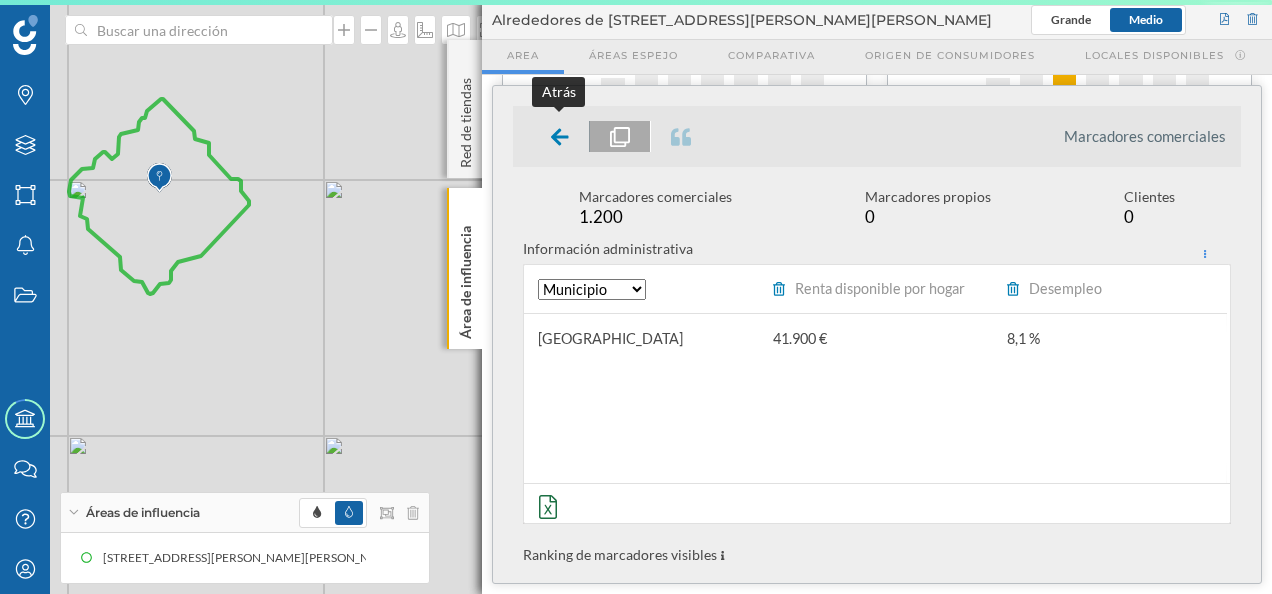 click 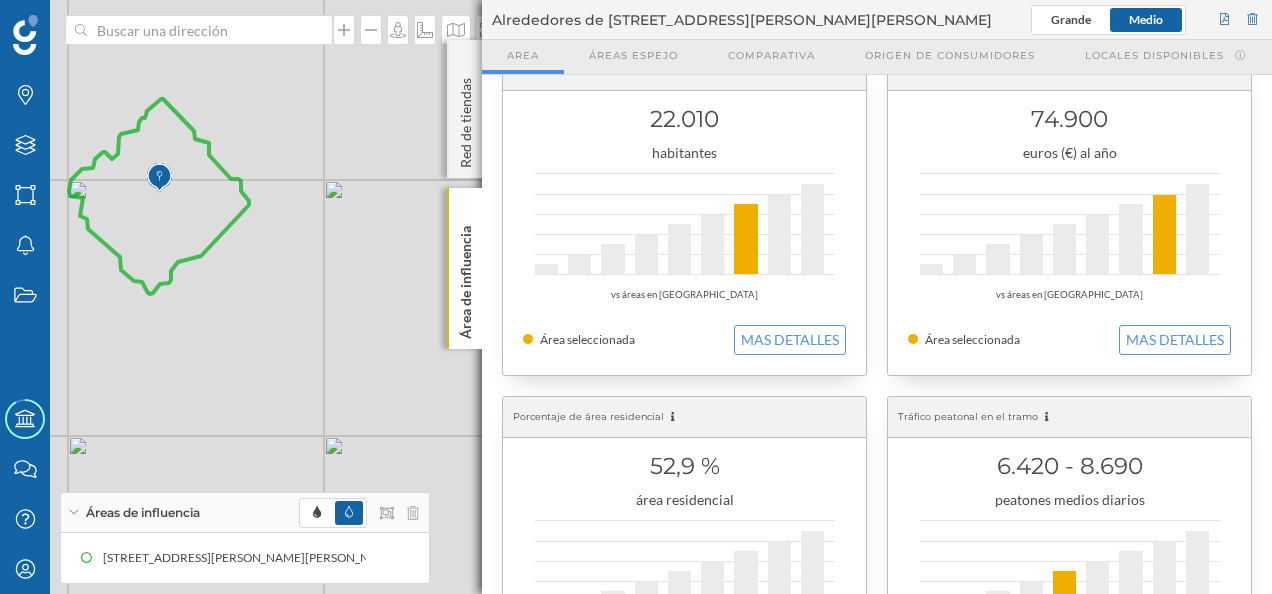 scroll, scrollTop: 0, scrollLeft: 0, axis: both 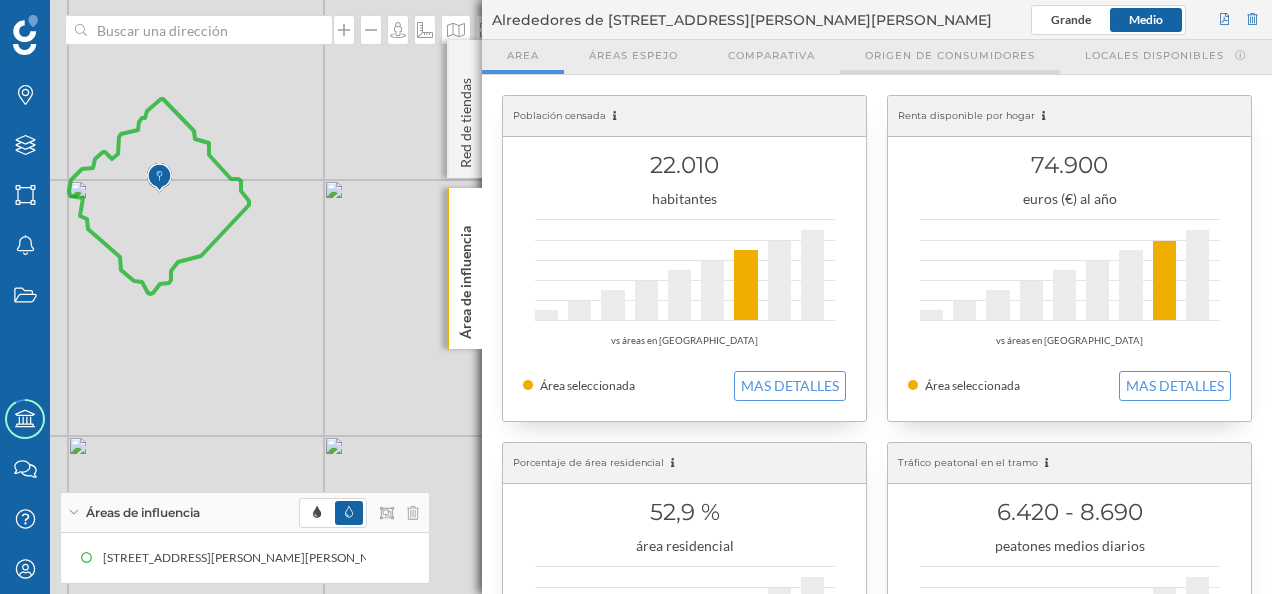 click on "Origen de consumidores" at bounding box center (950, 55) 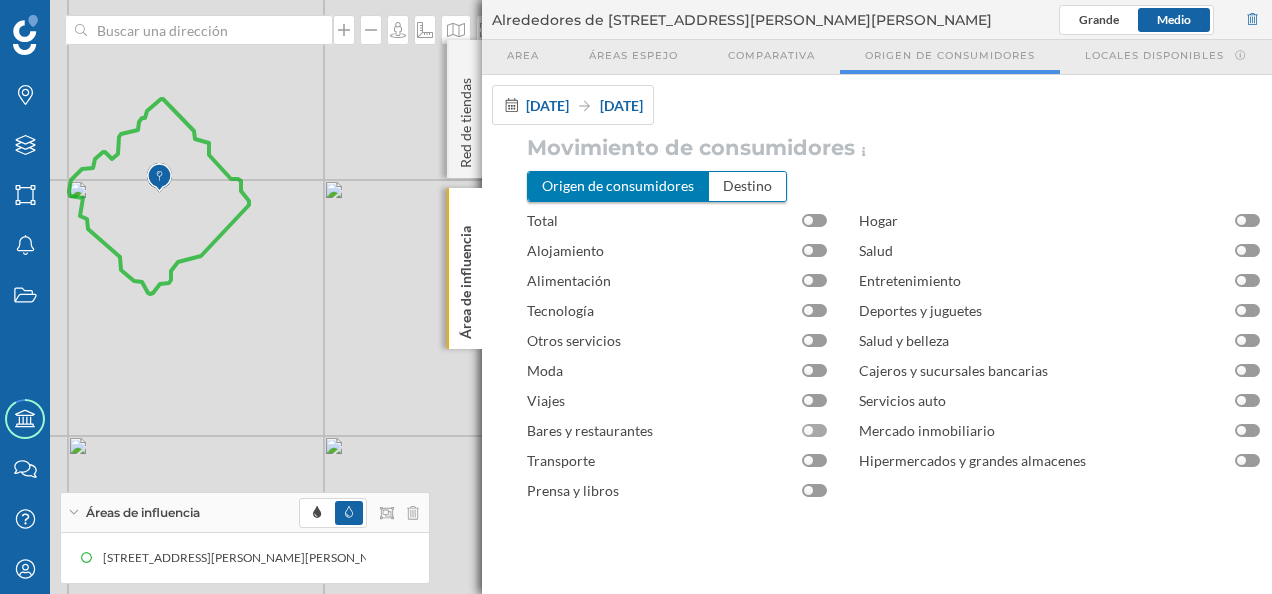 click 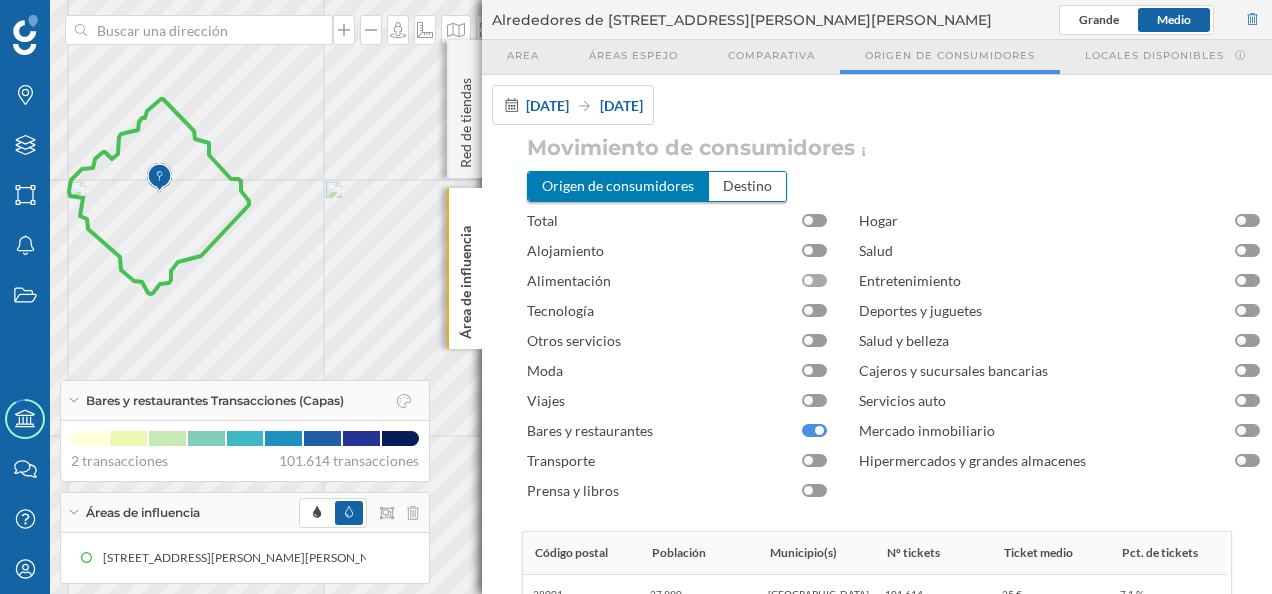 click 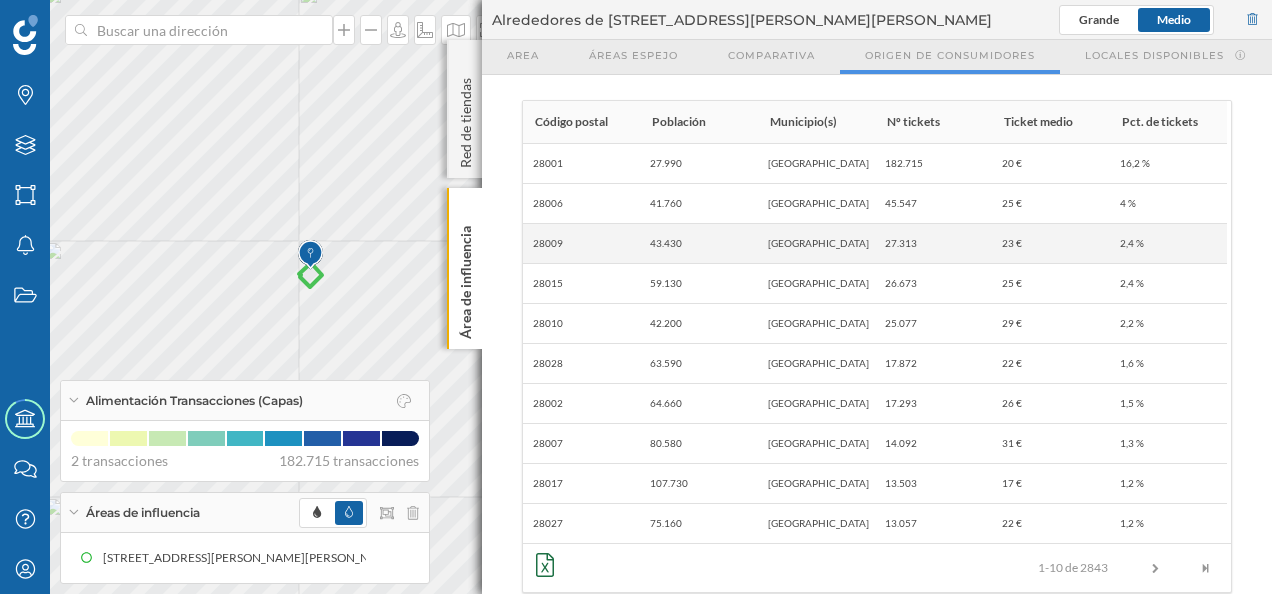 scroll, scrollTop: 457, scrollLeft: 0, axis: vertical 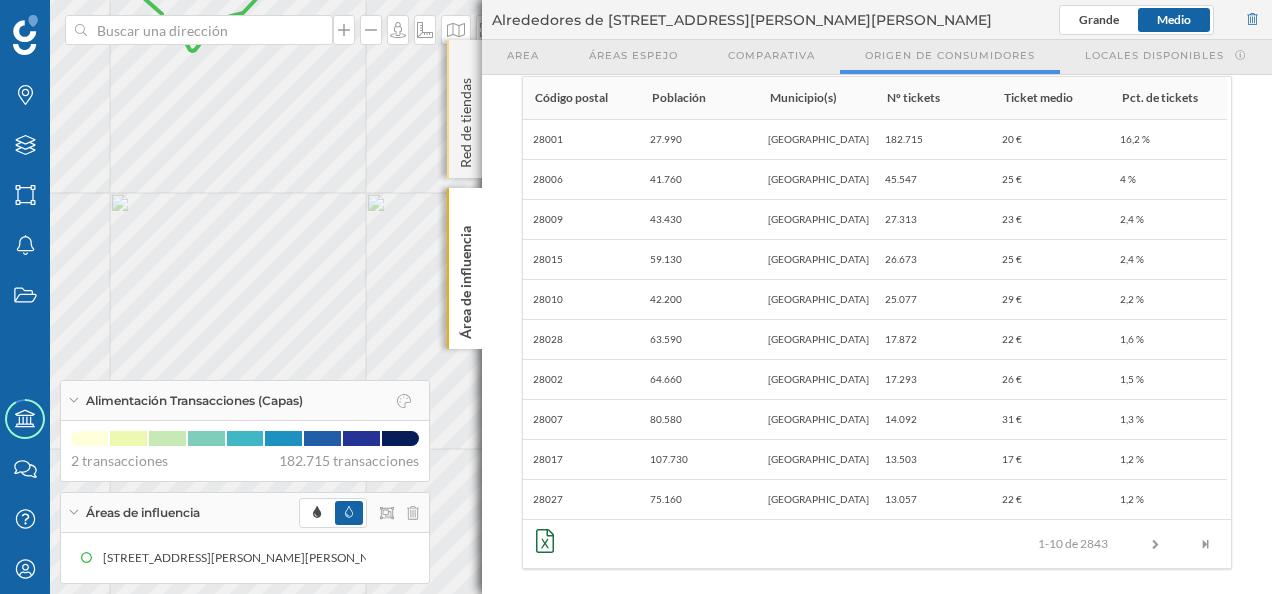 click on "Red de tiendas" 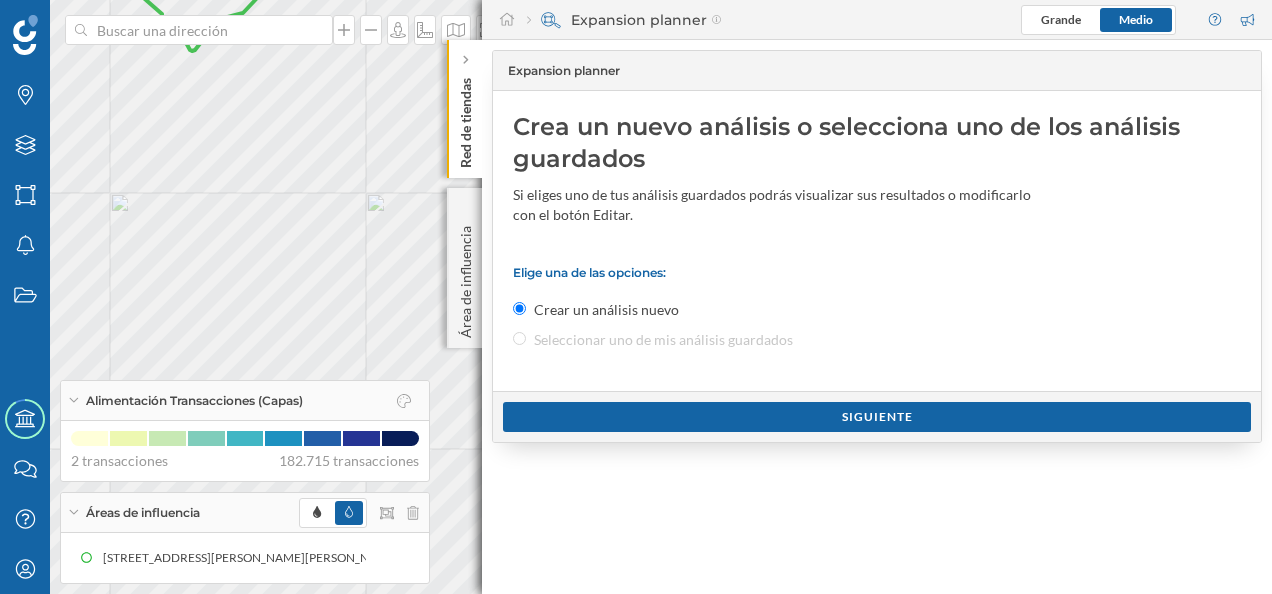 click 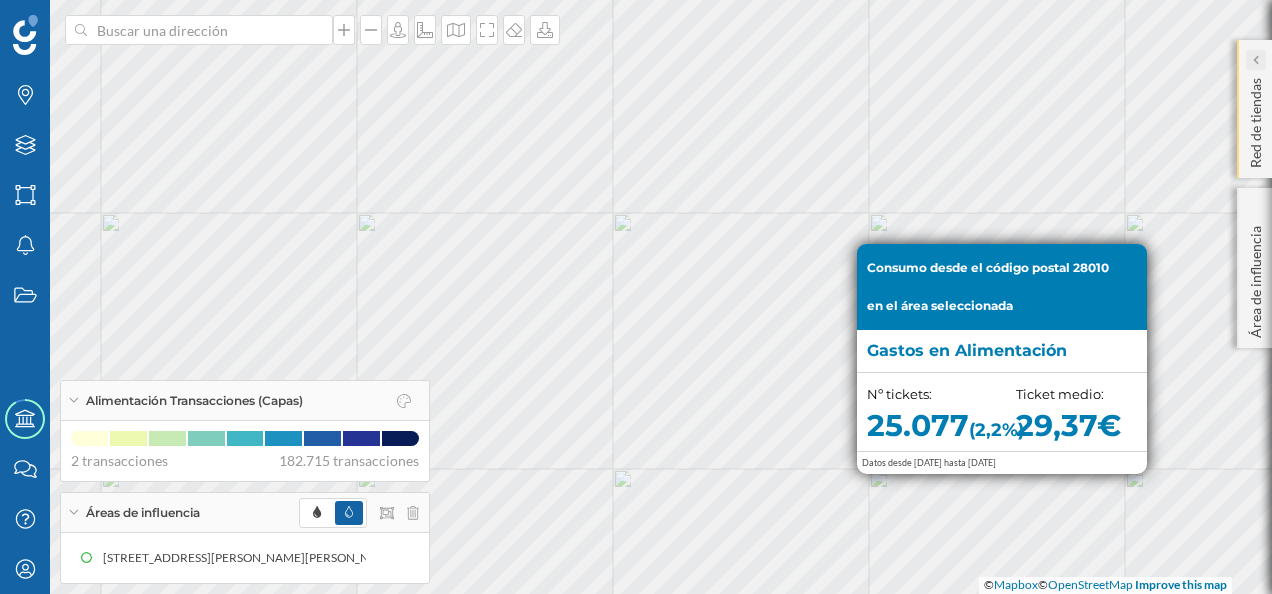 click 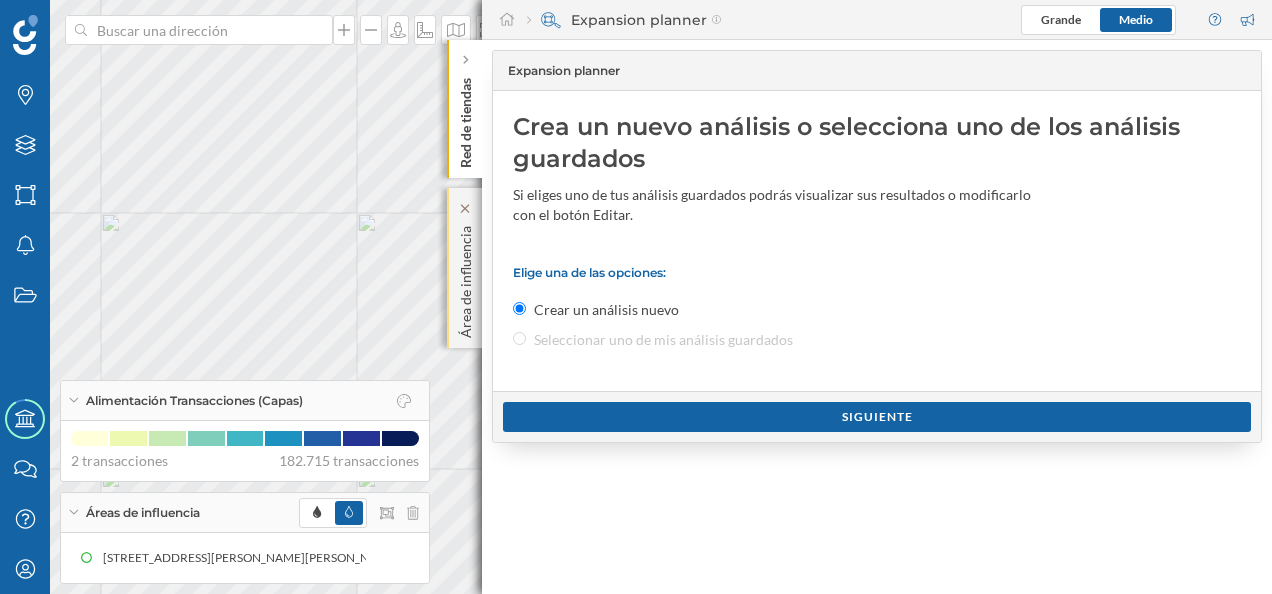 click on "Área de influencia" 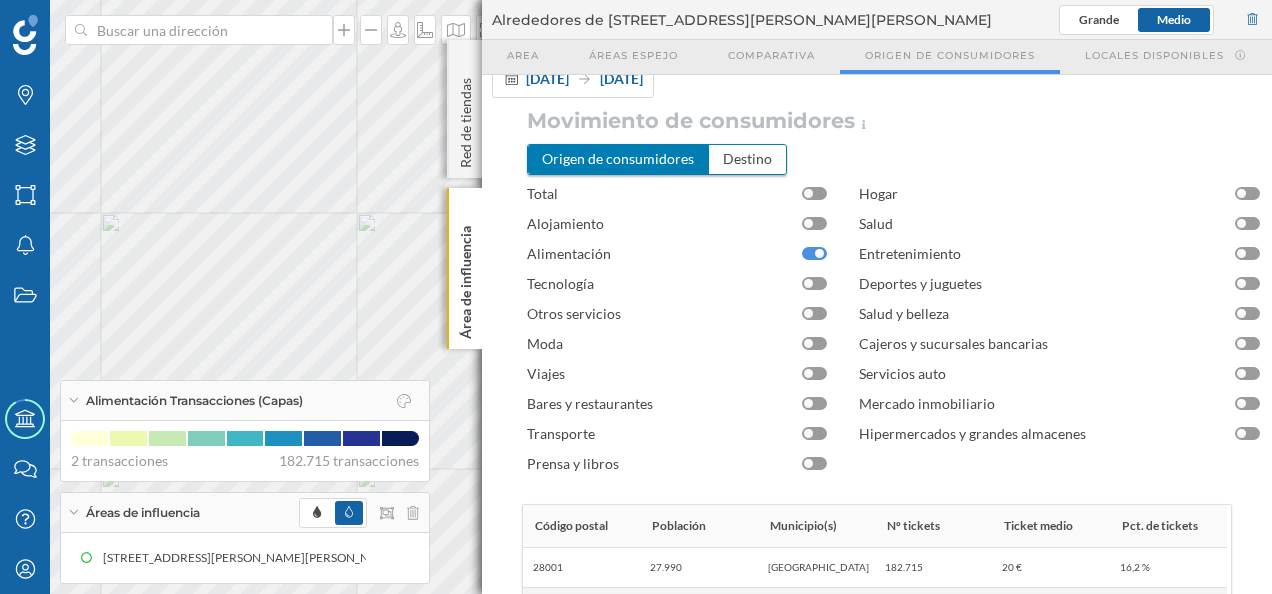 scroll, scrollTop: 0, scrollLeft: 0, axis: both 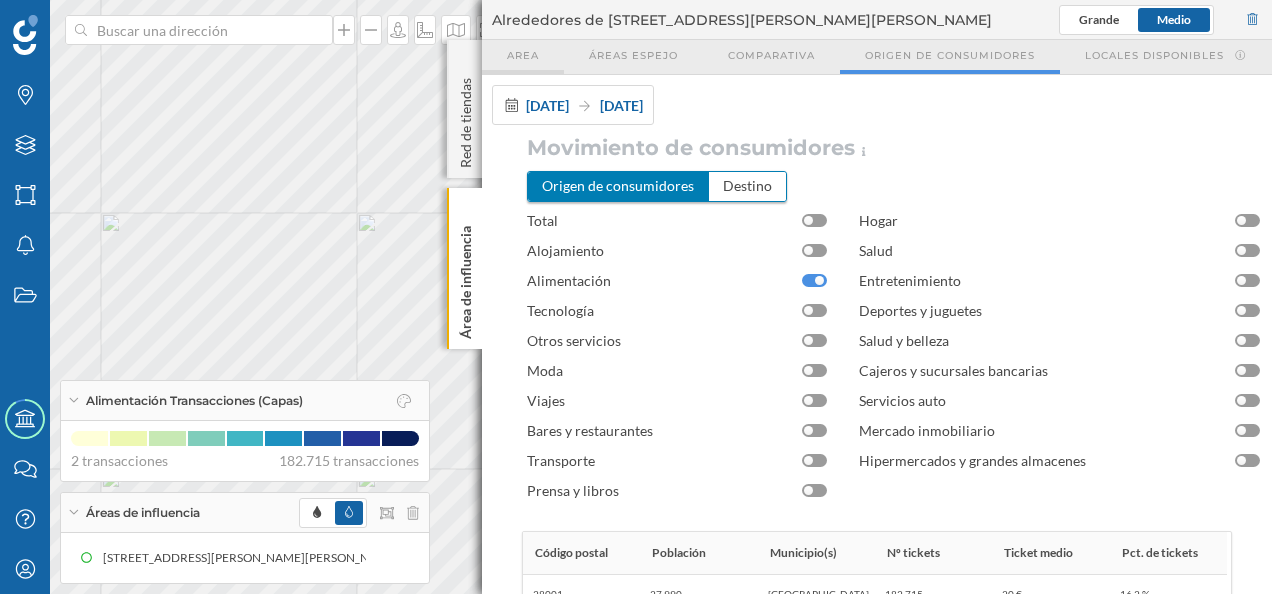 click on "Area" at bounding box center (523, 55) 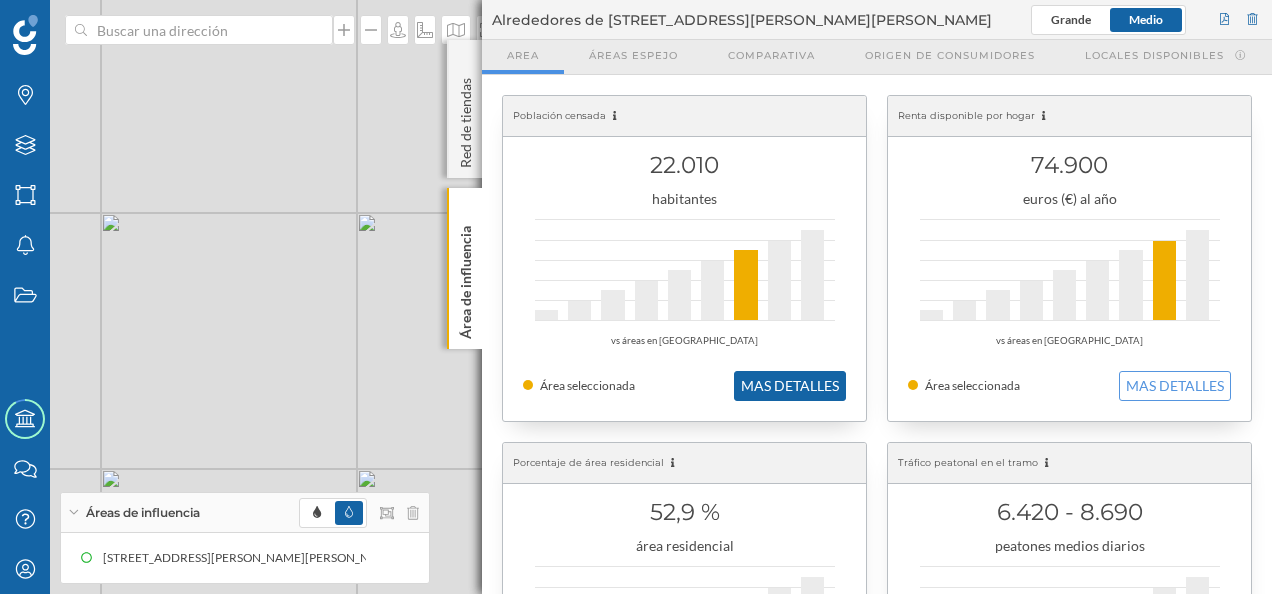 click on "MAS DETALLES" 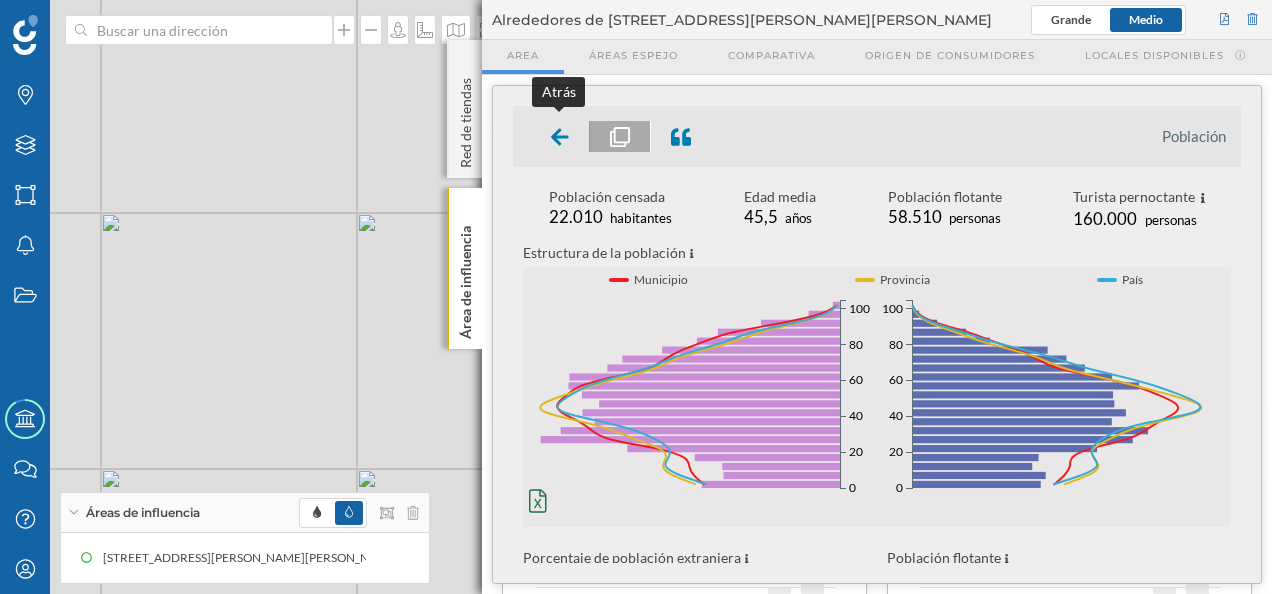 click 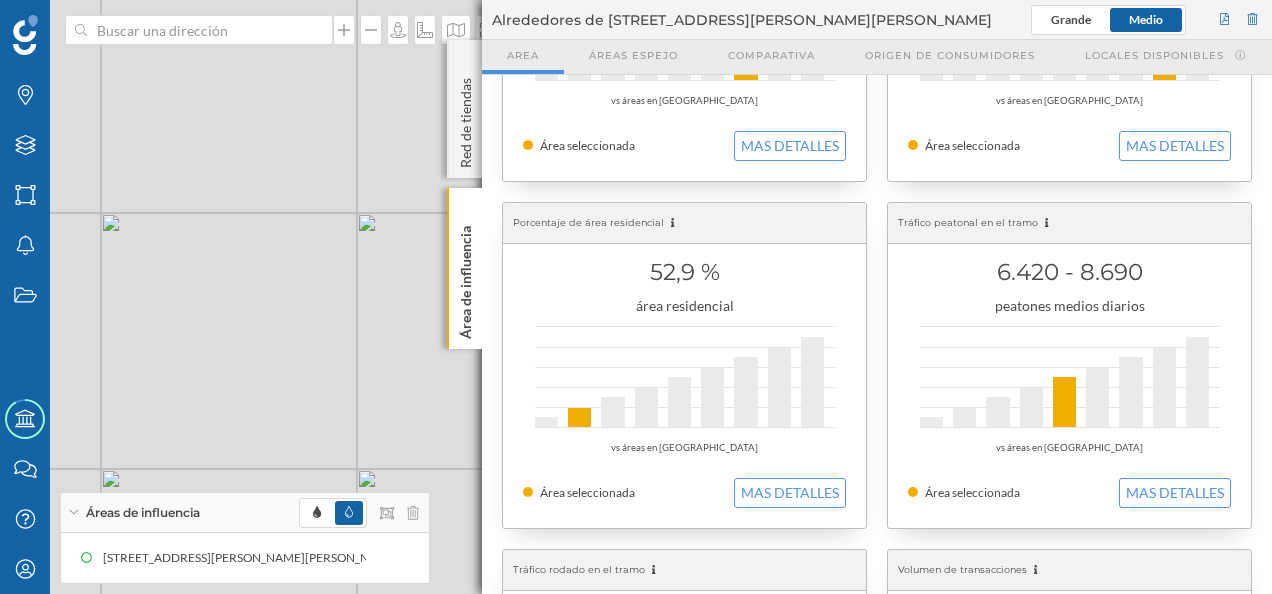 scroll, scrollTop: 0, scrollLeft: 0, axis: both 